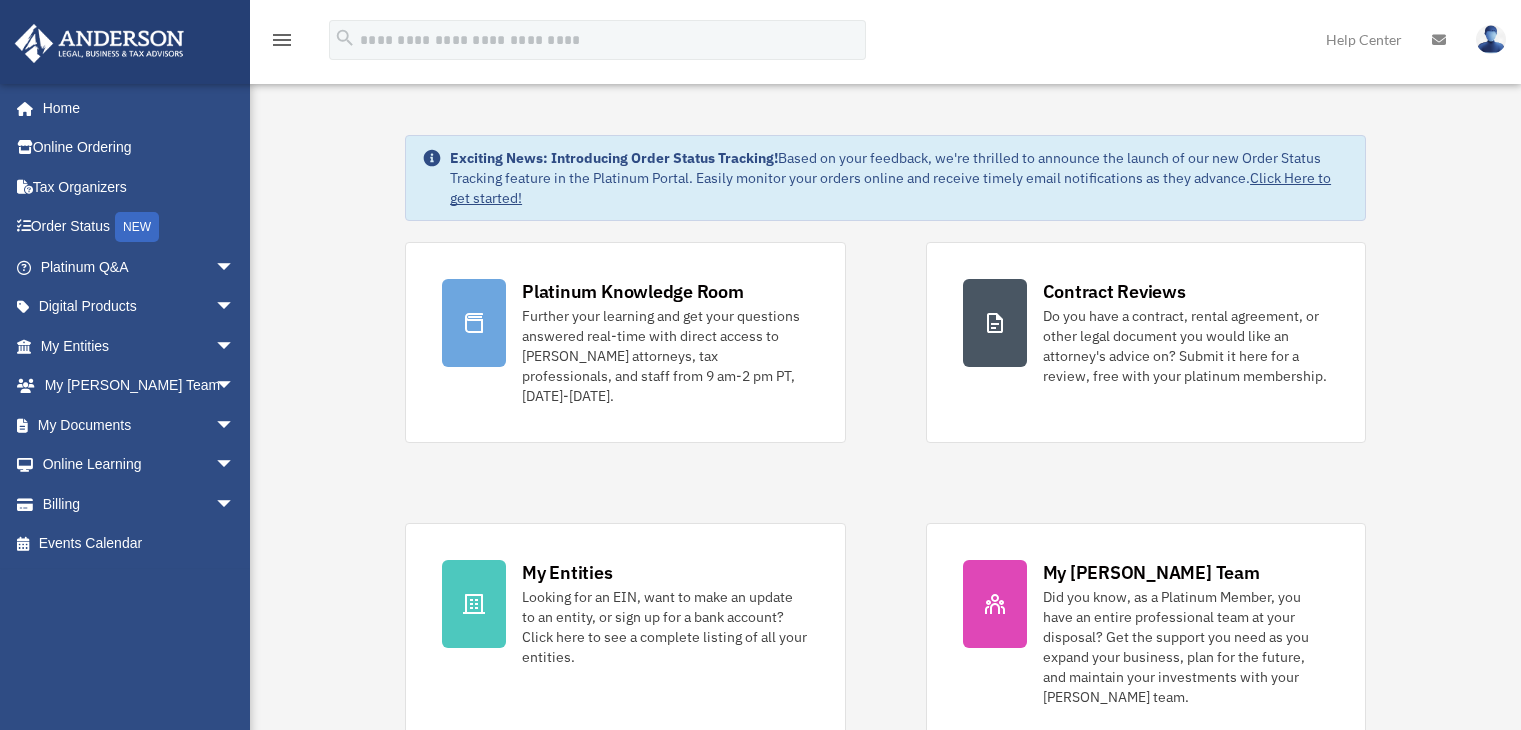 scroll, scrollTop: 0, scrollLeft: 0, axis: both 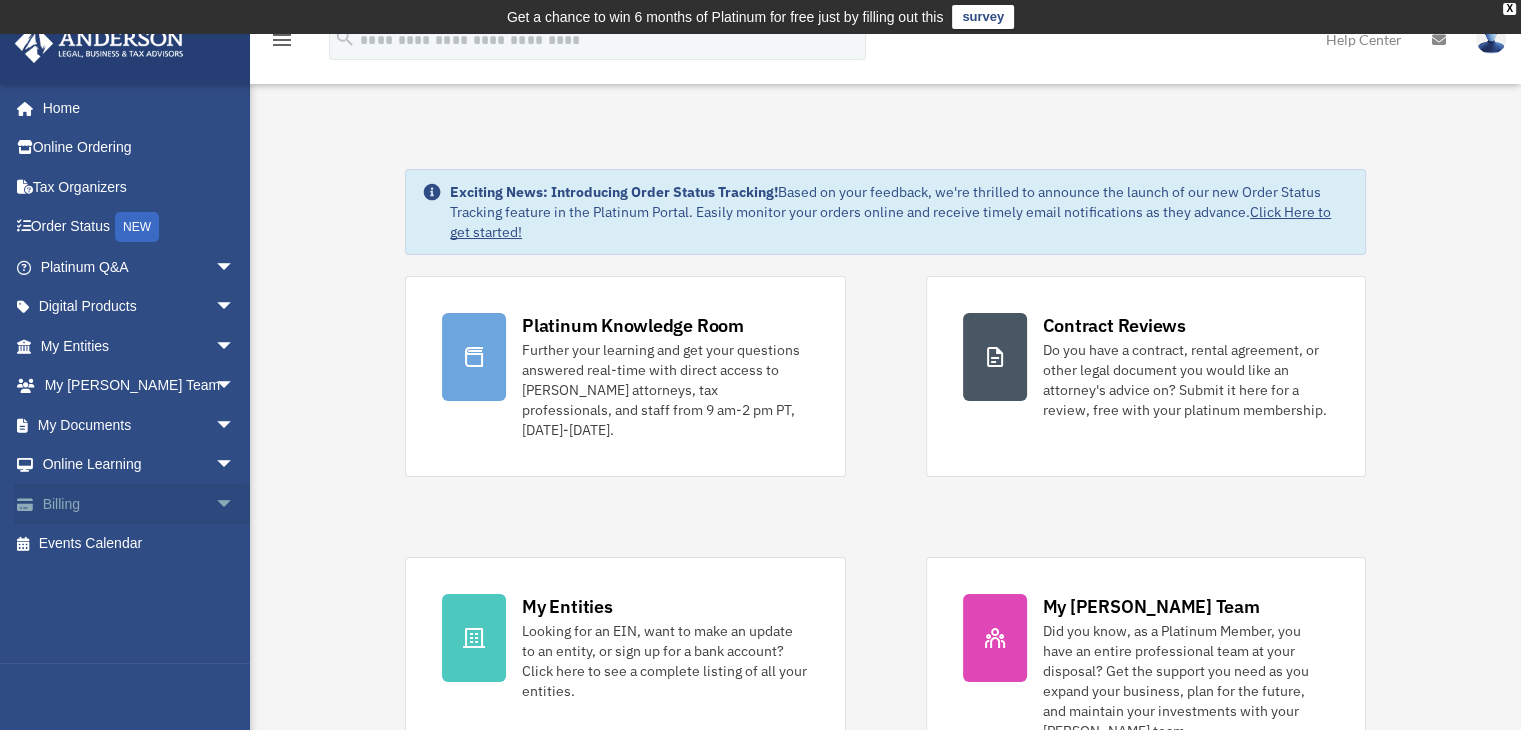 click on "Billing arrow_drop_down" at bounding box center (139, 504) 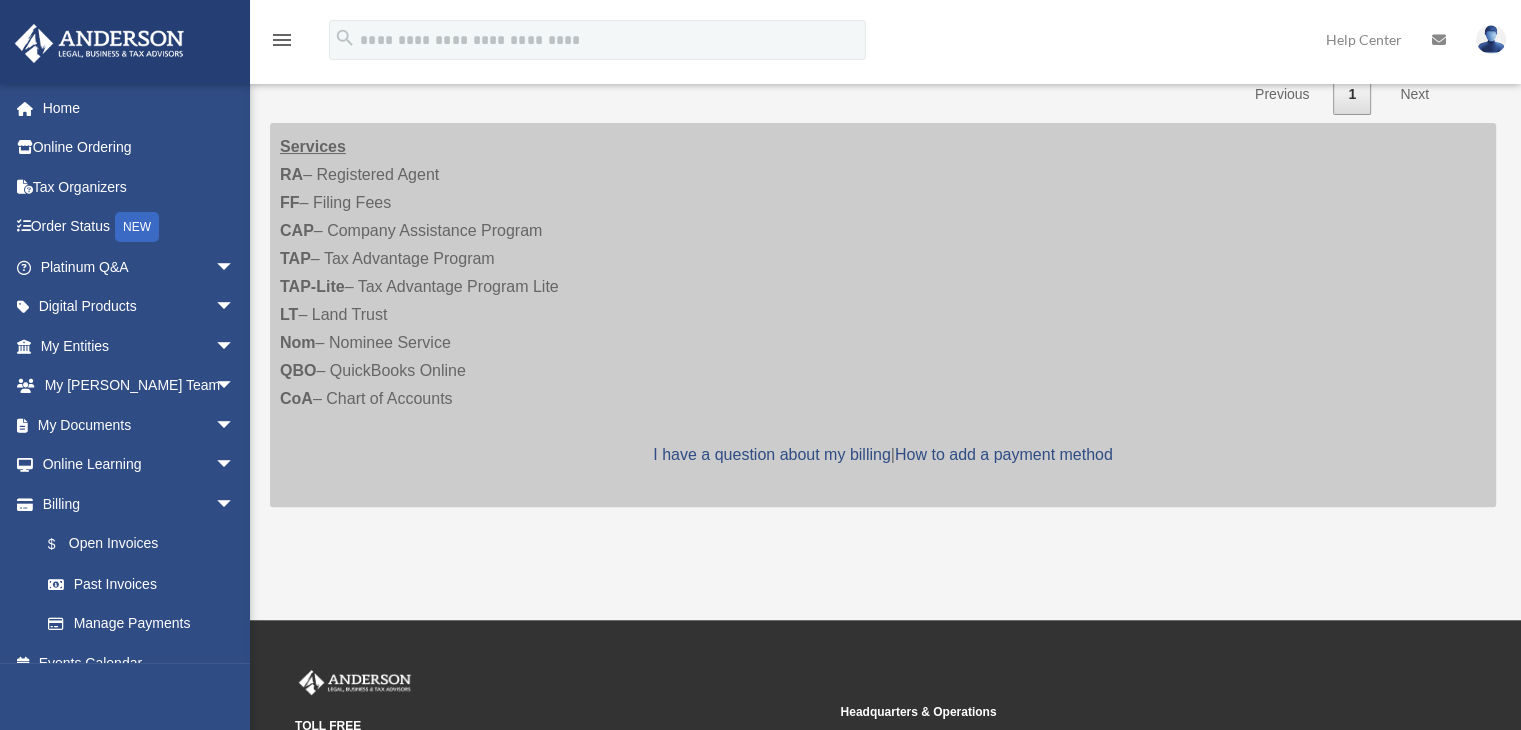 scroll, scrollTop: 500, scrollLeft: 0, axis: vertical 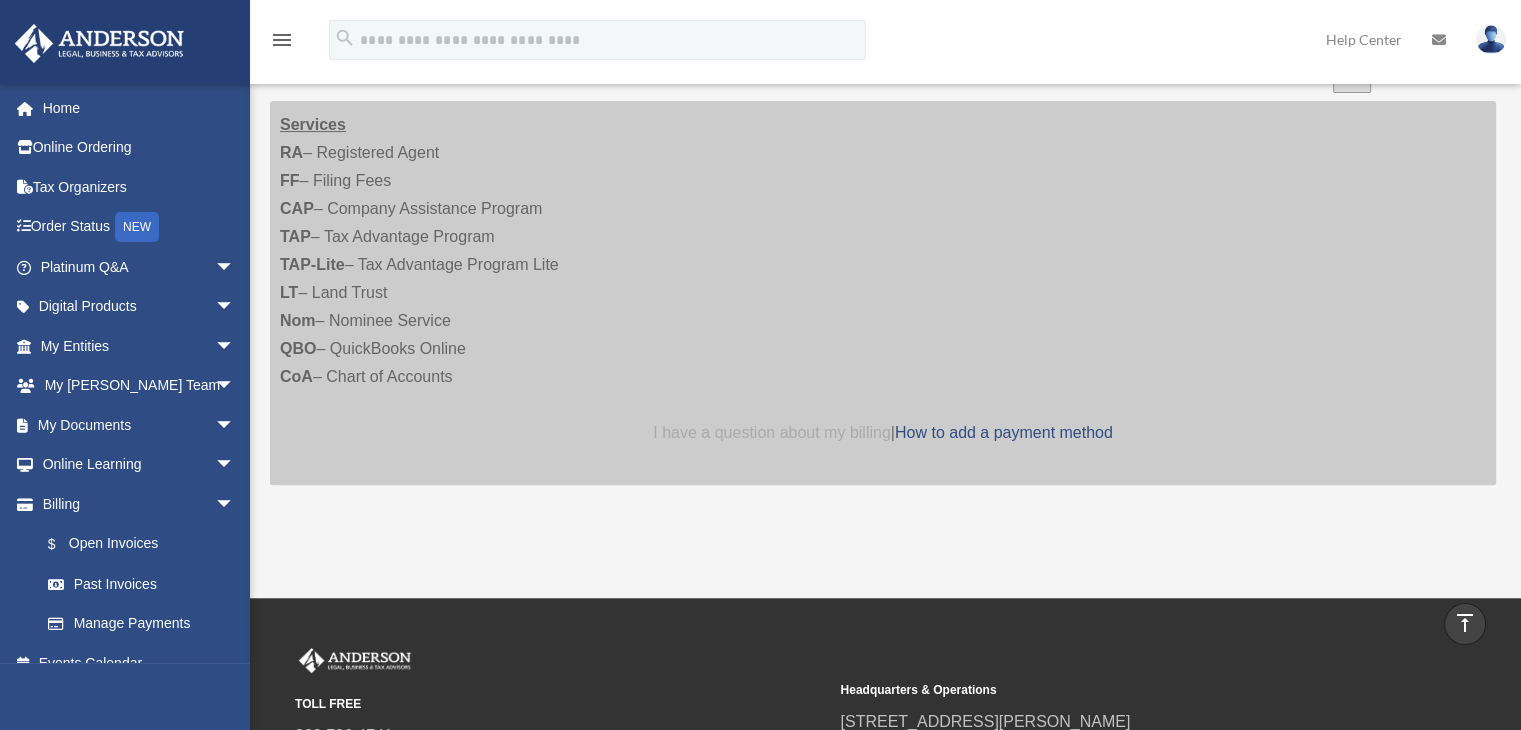 click on "I have a question about my billing" at bounding box center [771, 432] 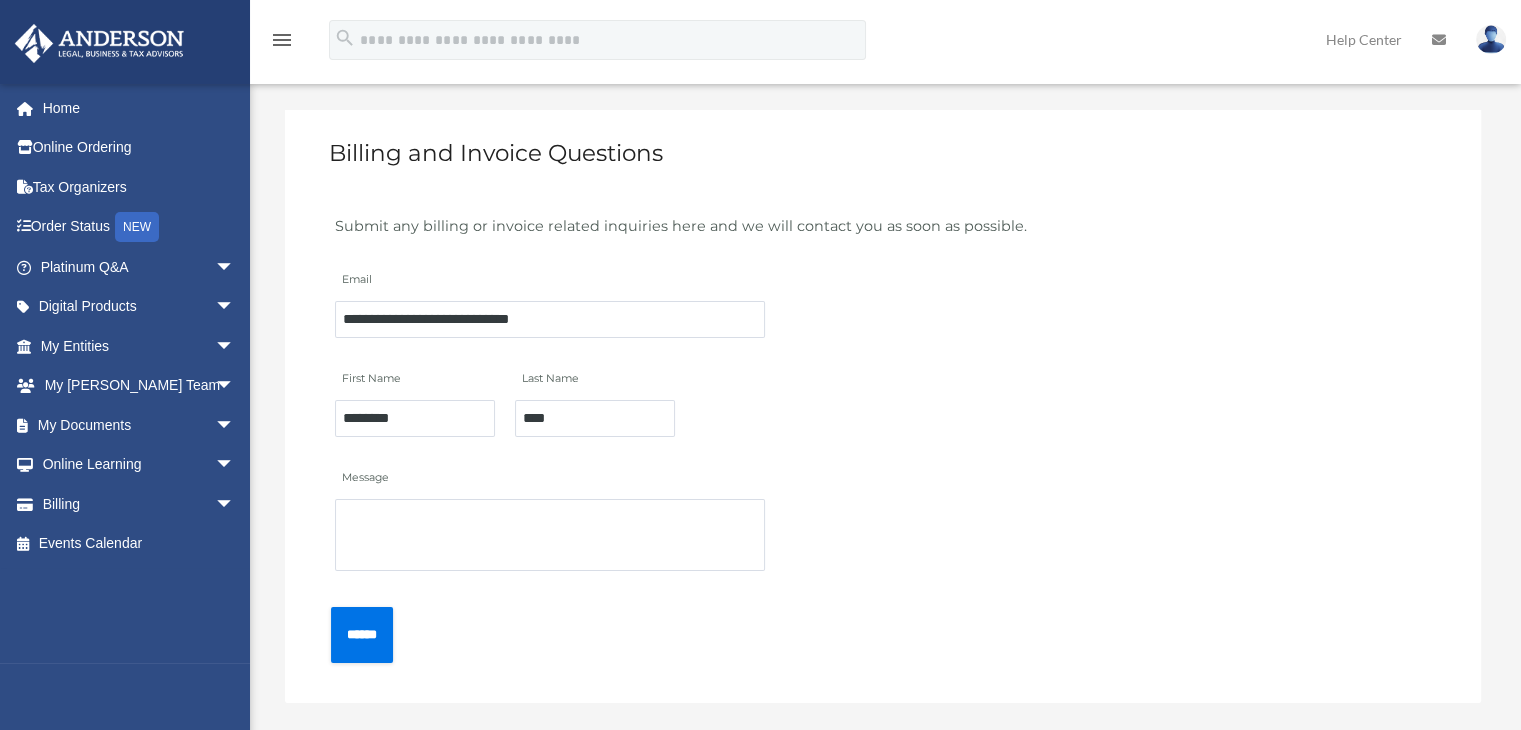 scroll, scrollTop: 0, scrollLeft: 0, axis: both 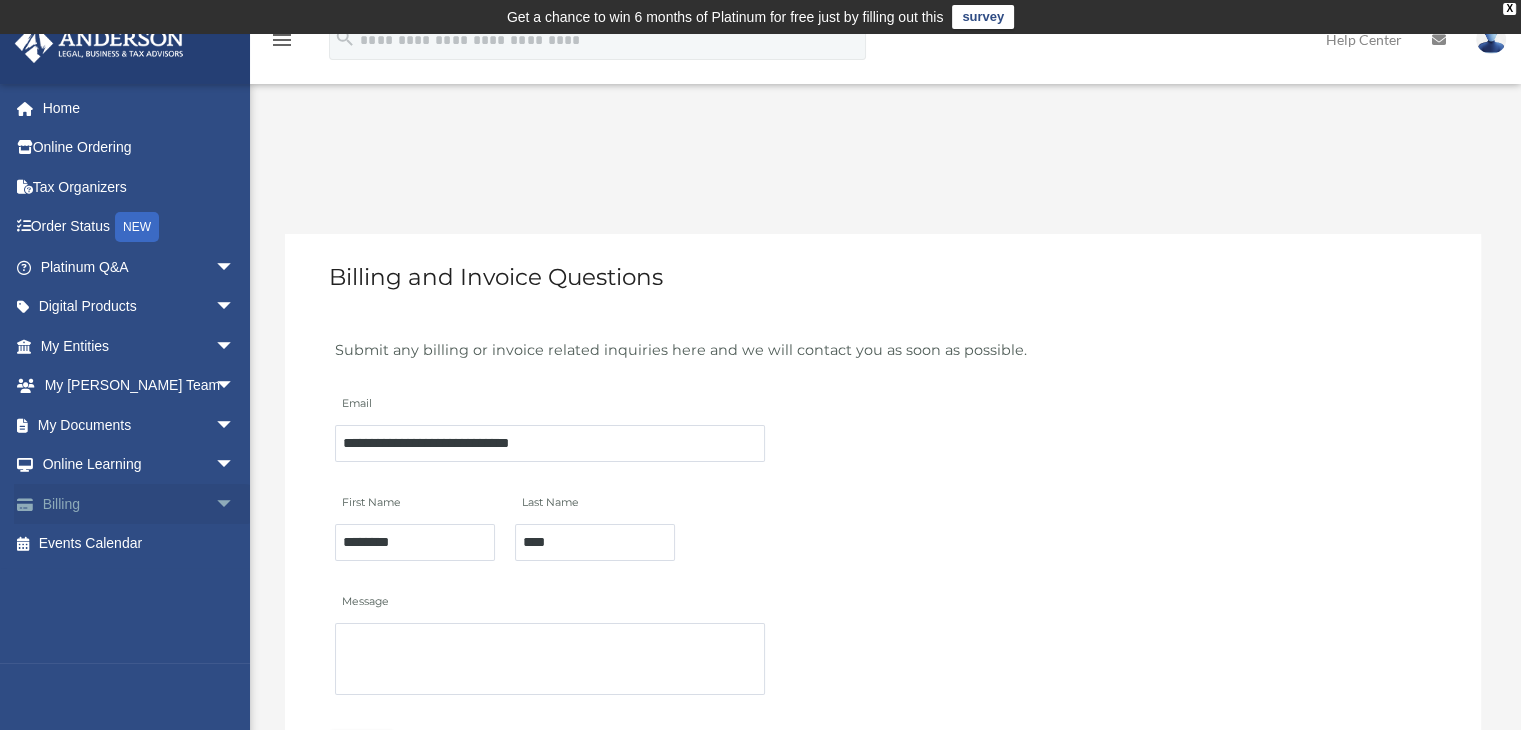 click on "Billing arrow_drop_down" at bounding box center [139, 504] 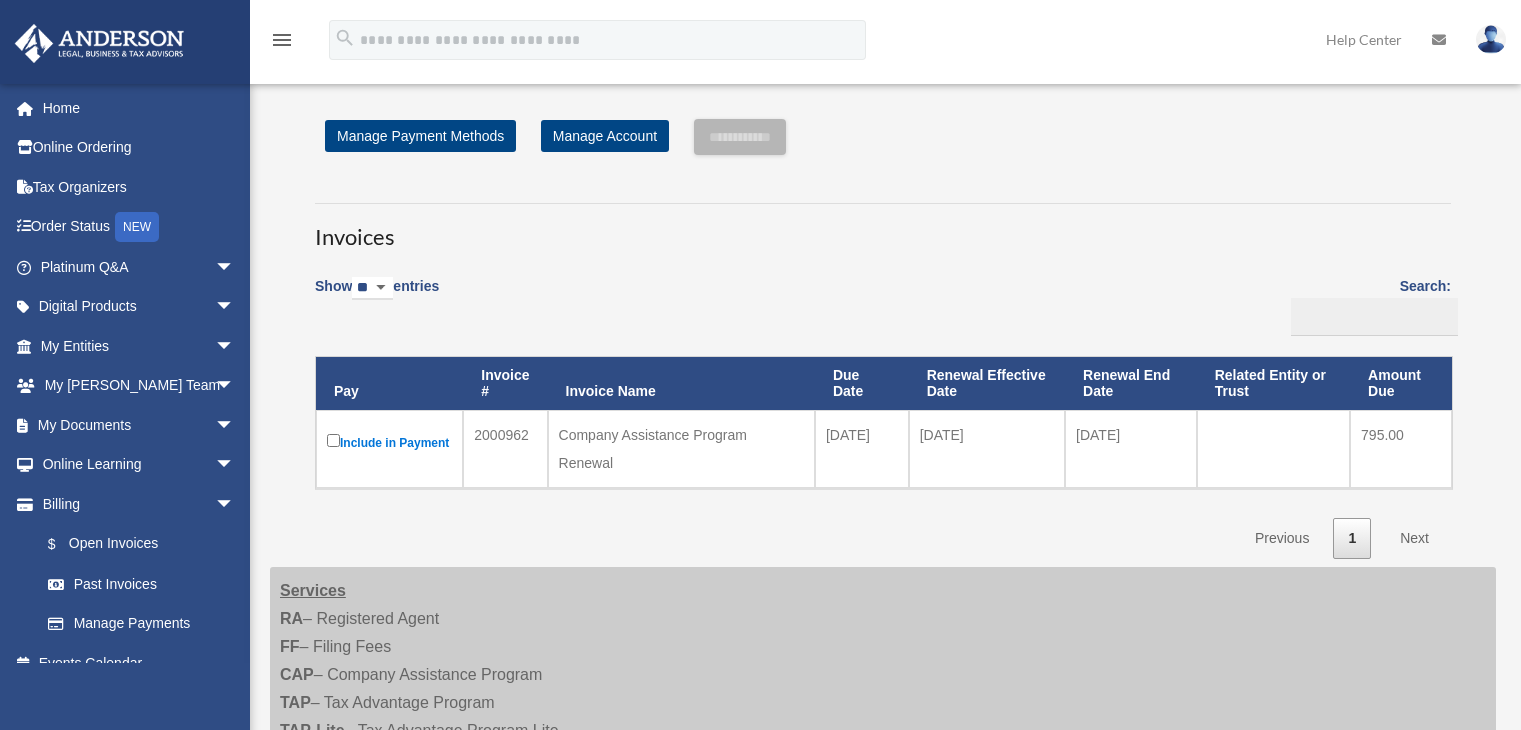 scroll, scrollTop: 0, scrollLeft: 0, axis: both 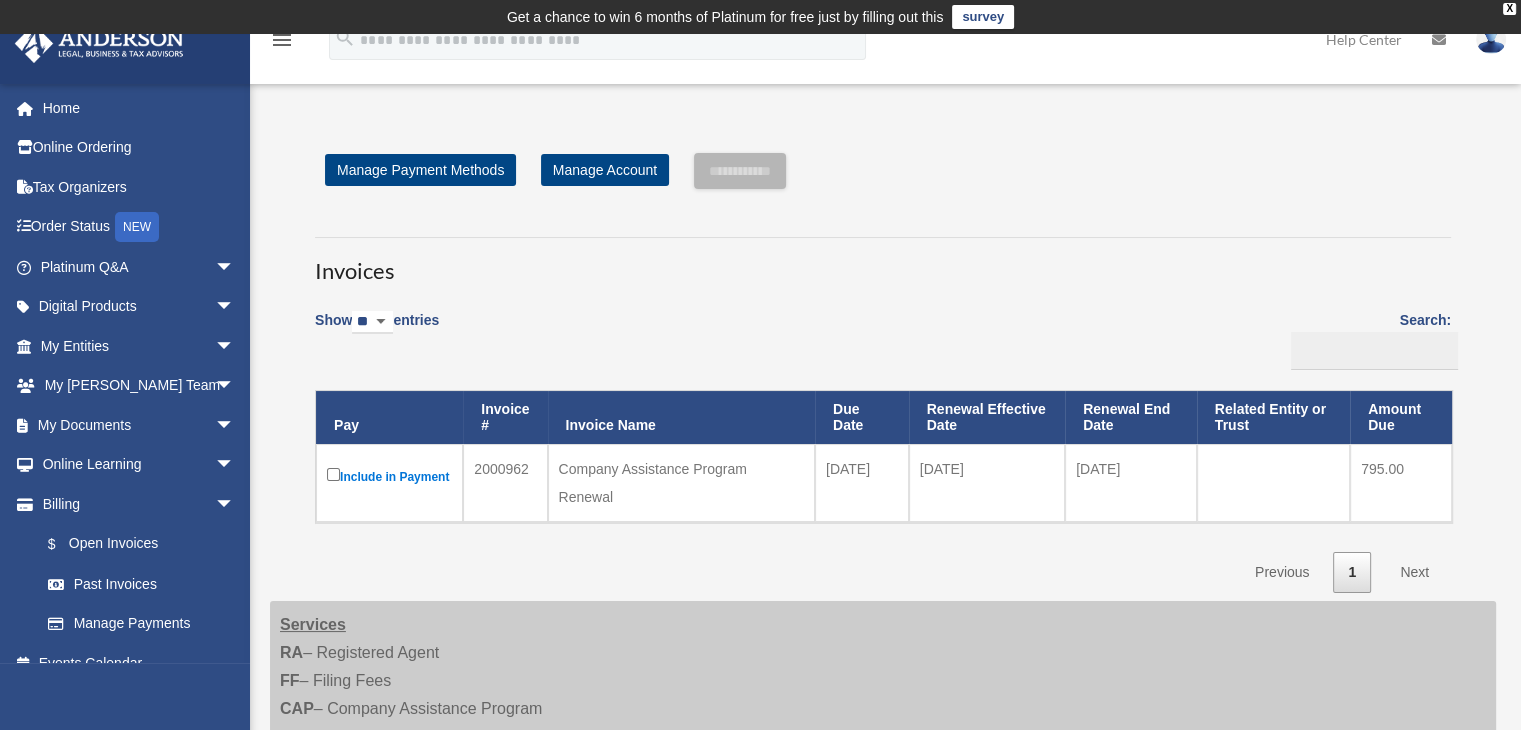 drag, startPoint x: 473, startPoint y: 466, endPoint x: 667, endPoint y: 500, distance: 196.95685 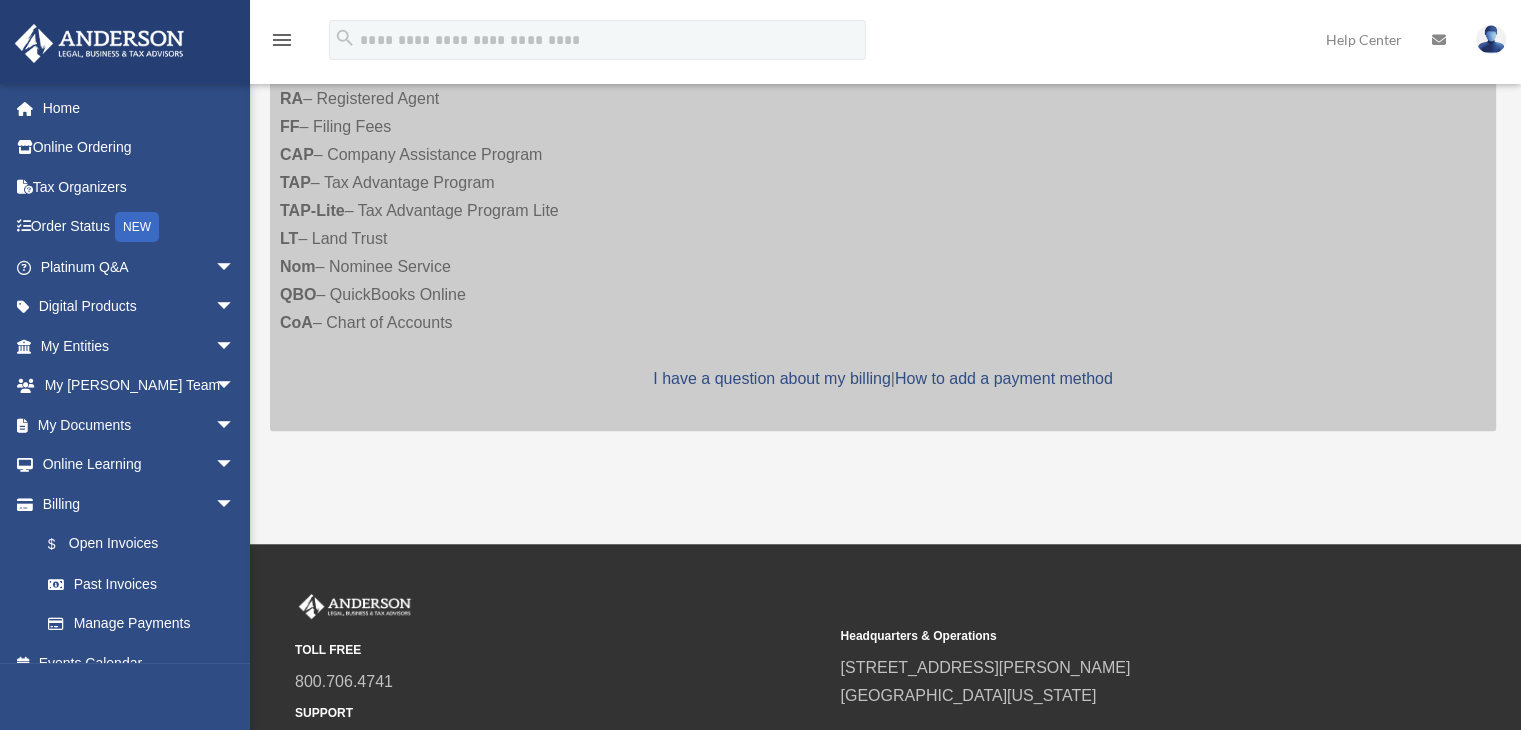 scroll, scrollTop: 700, scrollLeft: 0, axis: vertical 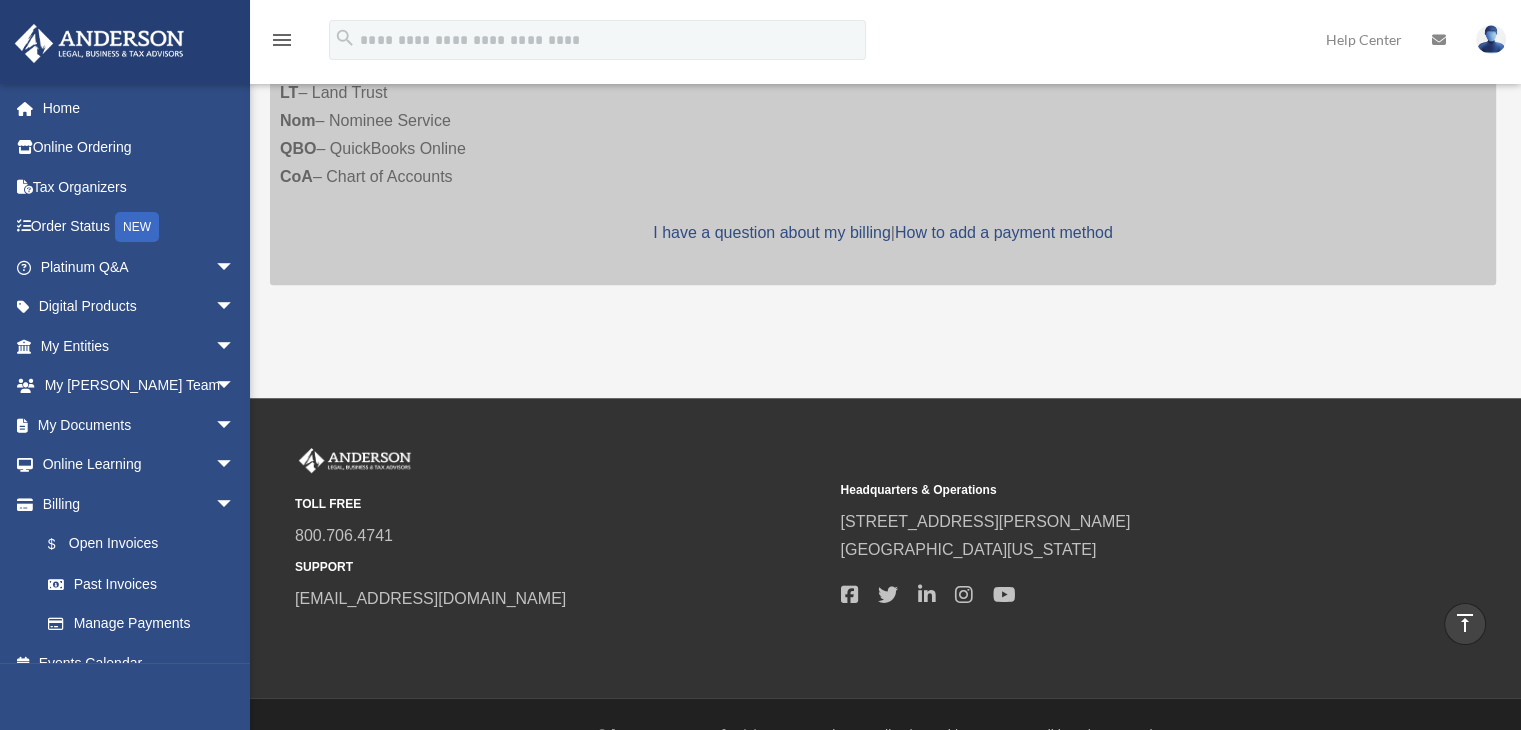 click on "I have a question about my billing  |  How to add a payment method" at bounding box center [883, 233] 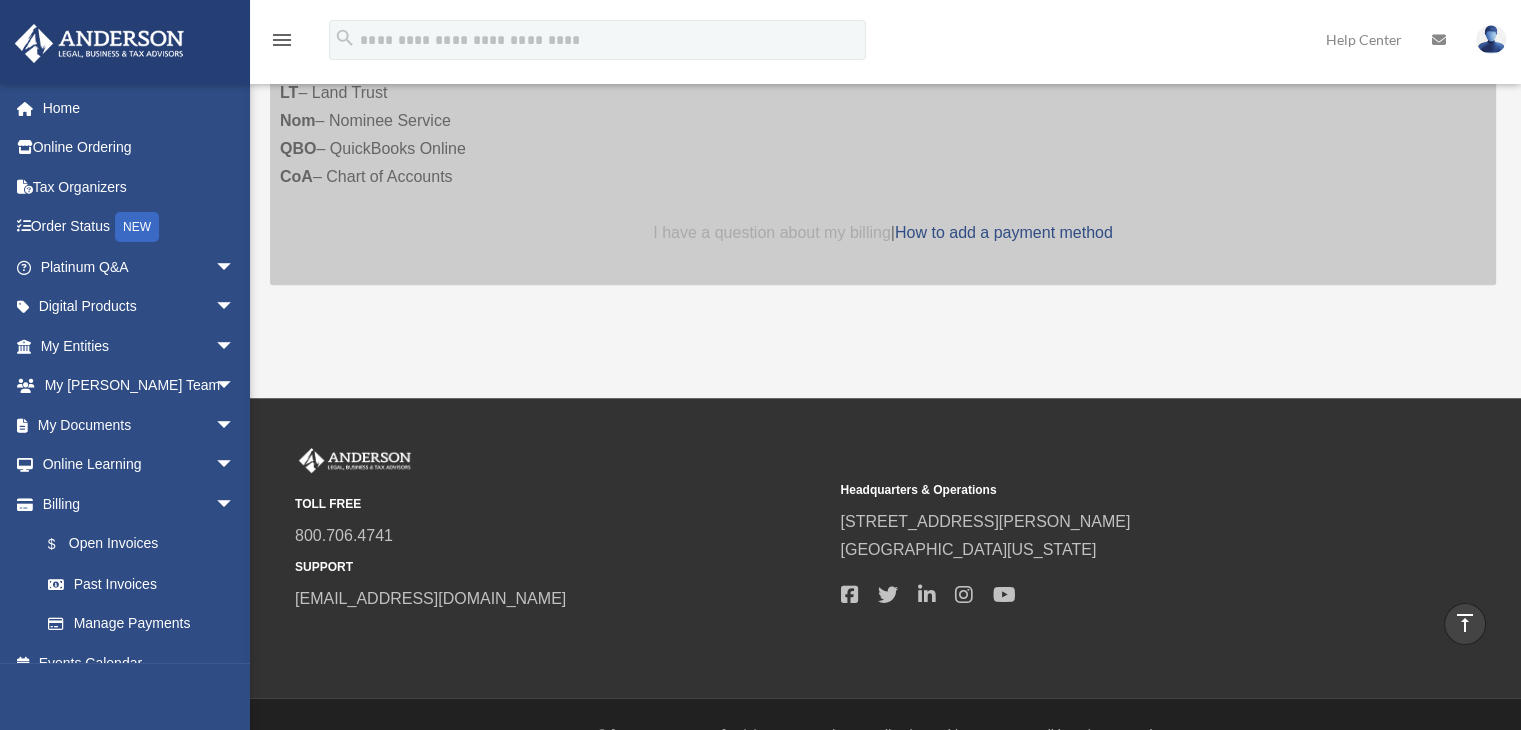 click on "I have a question about my billing" at bounding box center [771, 232] 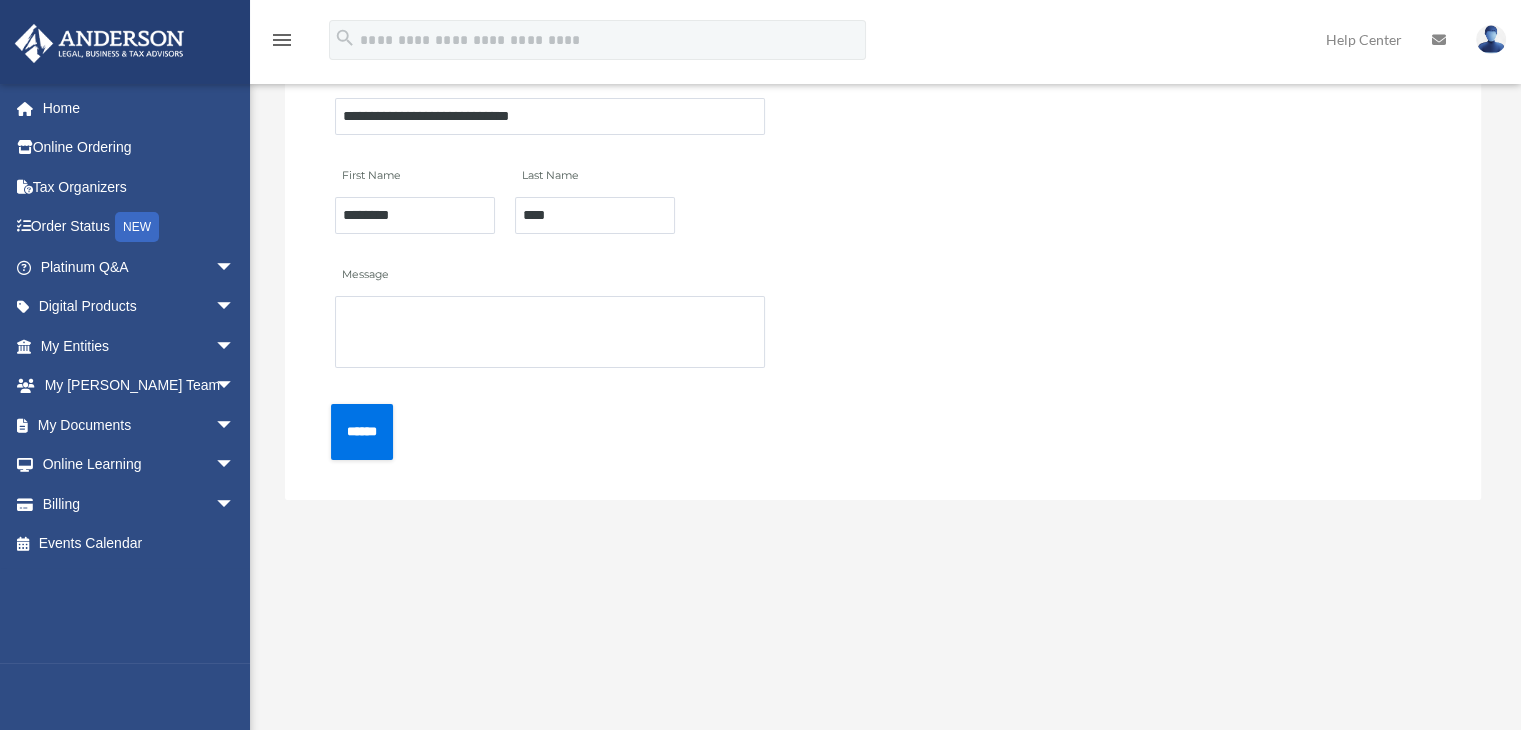 scroll, scrollTop: 334, scrollLeft: 0, axis: vertical 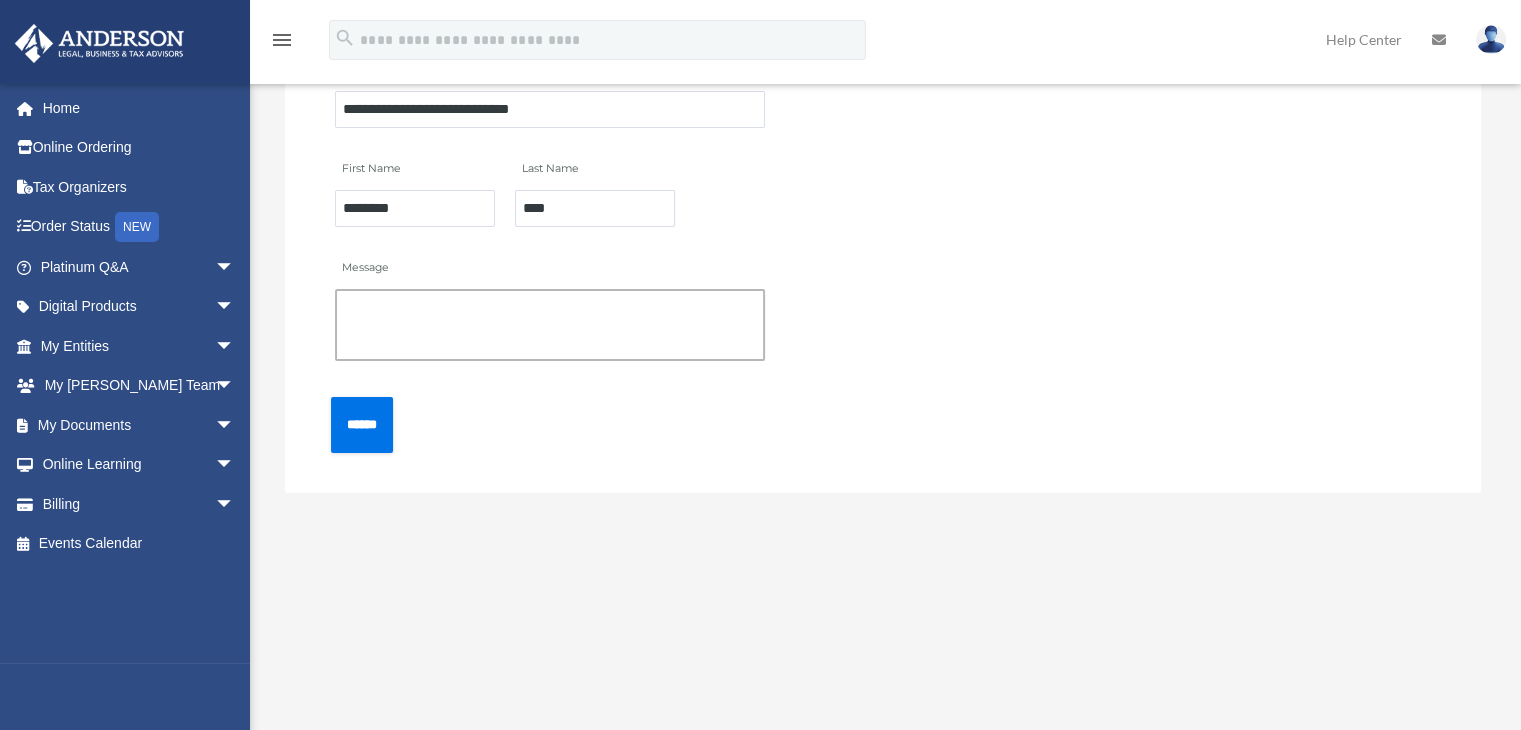 click on "Message" at bounding box center [550, 325] 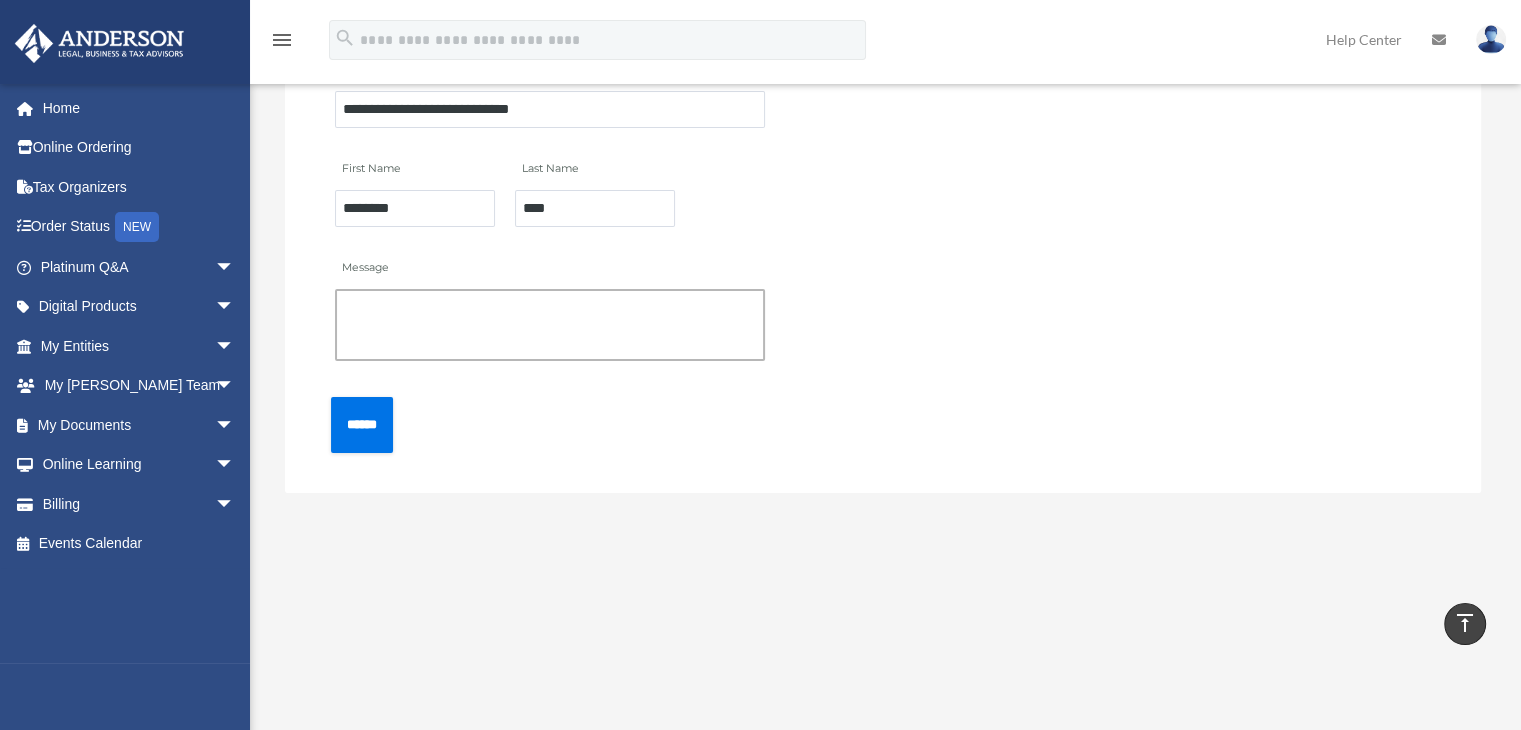 paste on "**********" 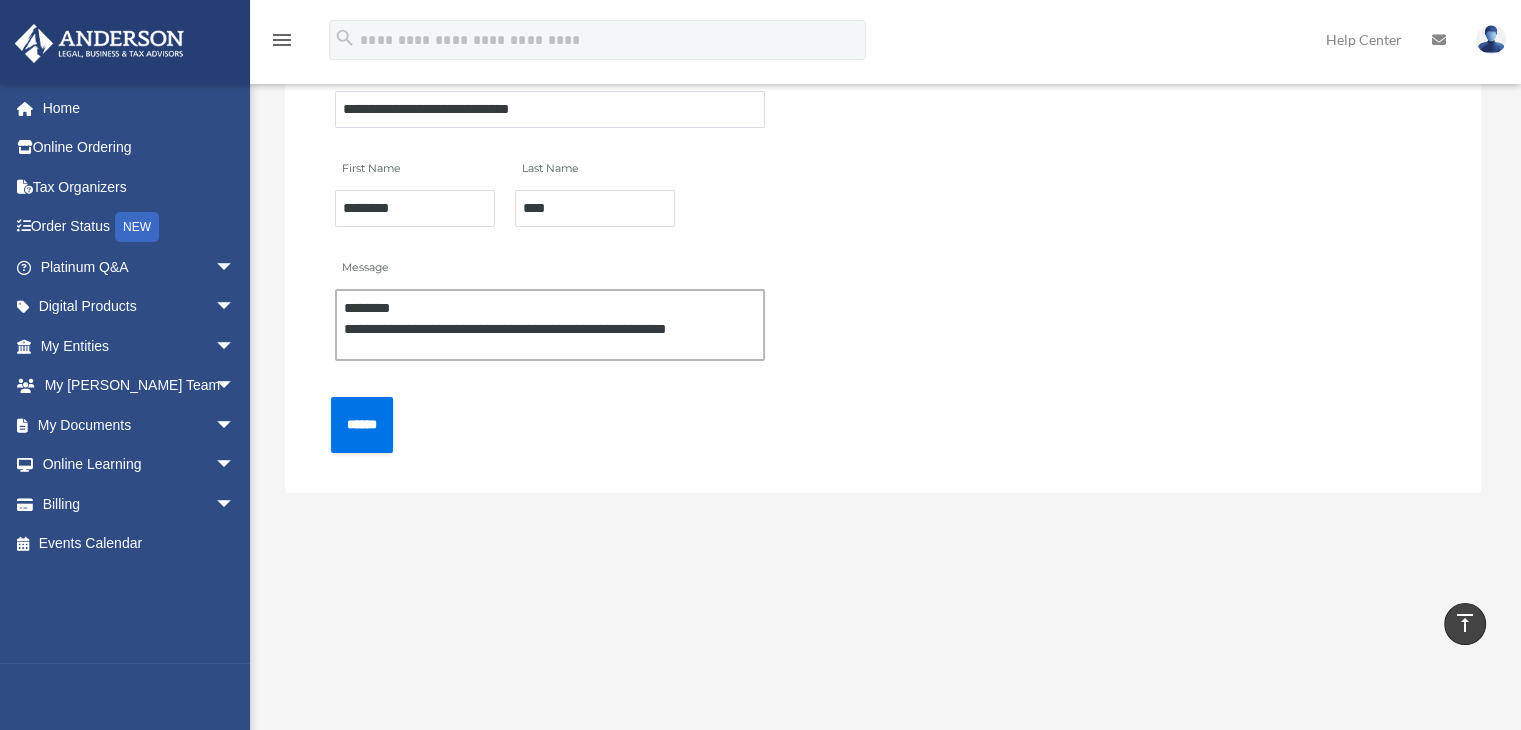 scroll, scrollTop: 0, scrollLeft: 0, axis: both 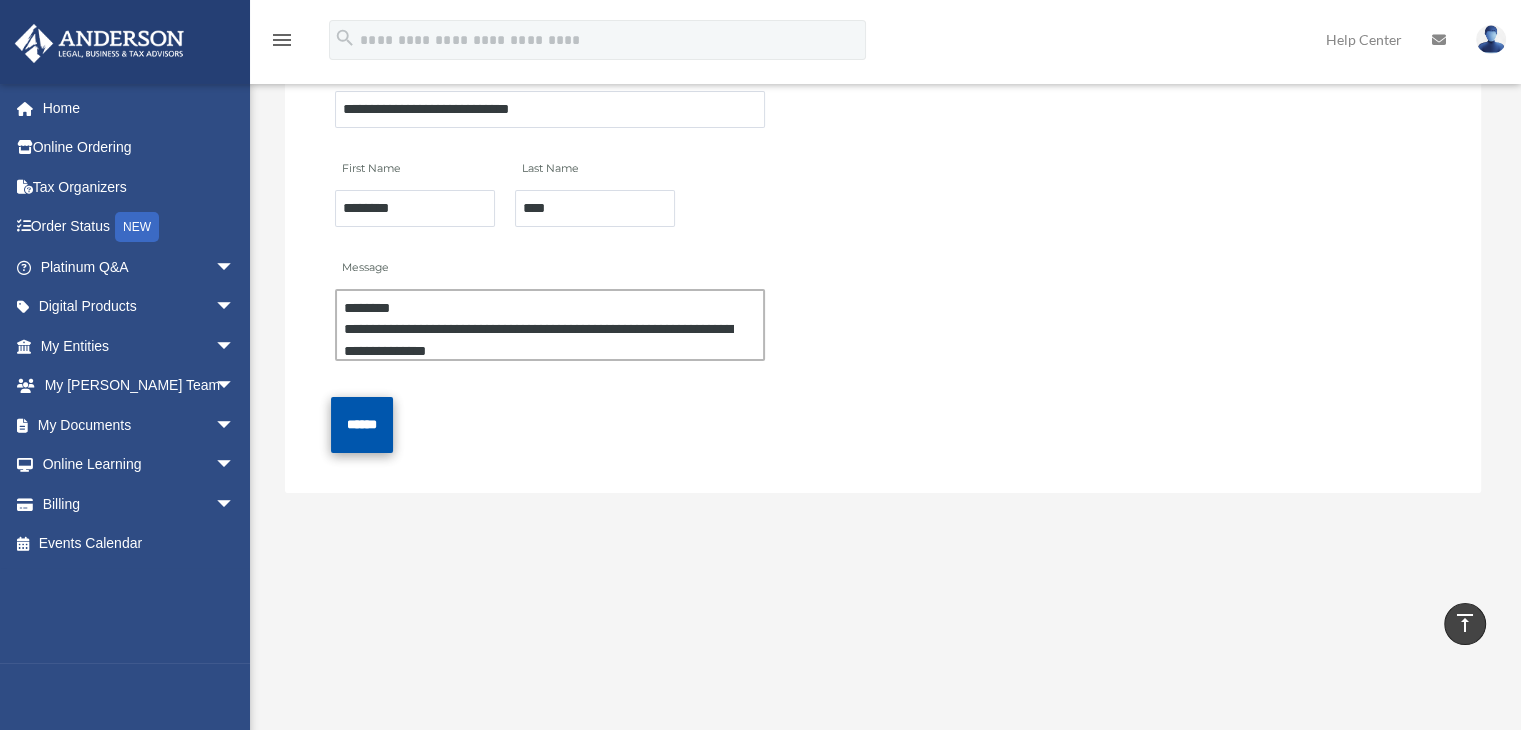 type on "**********" 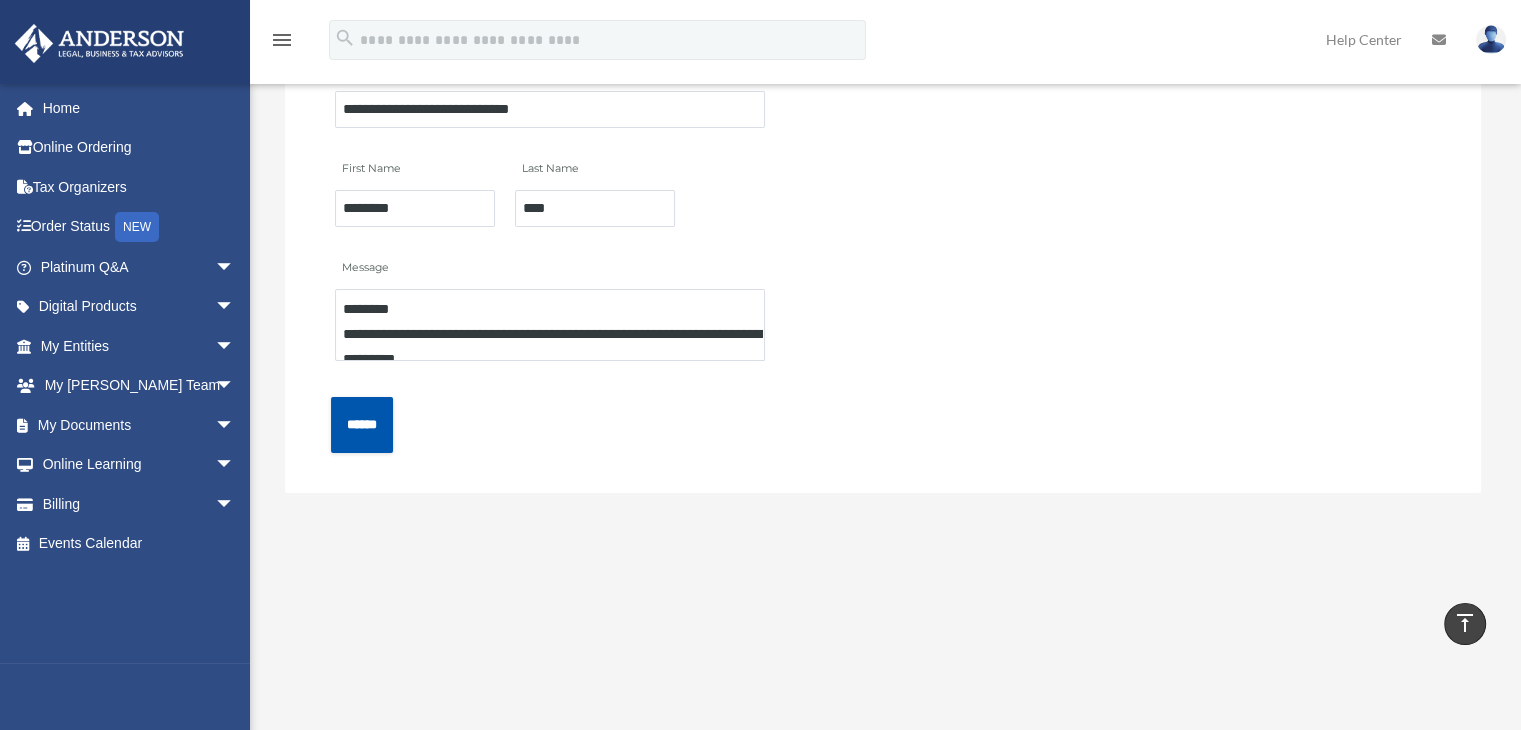 click on "******" at bounding box center (362, 424) 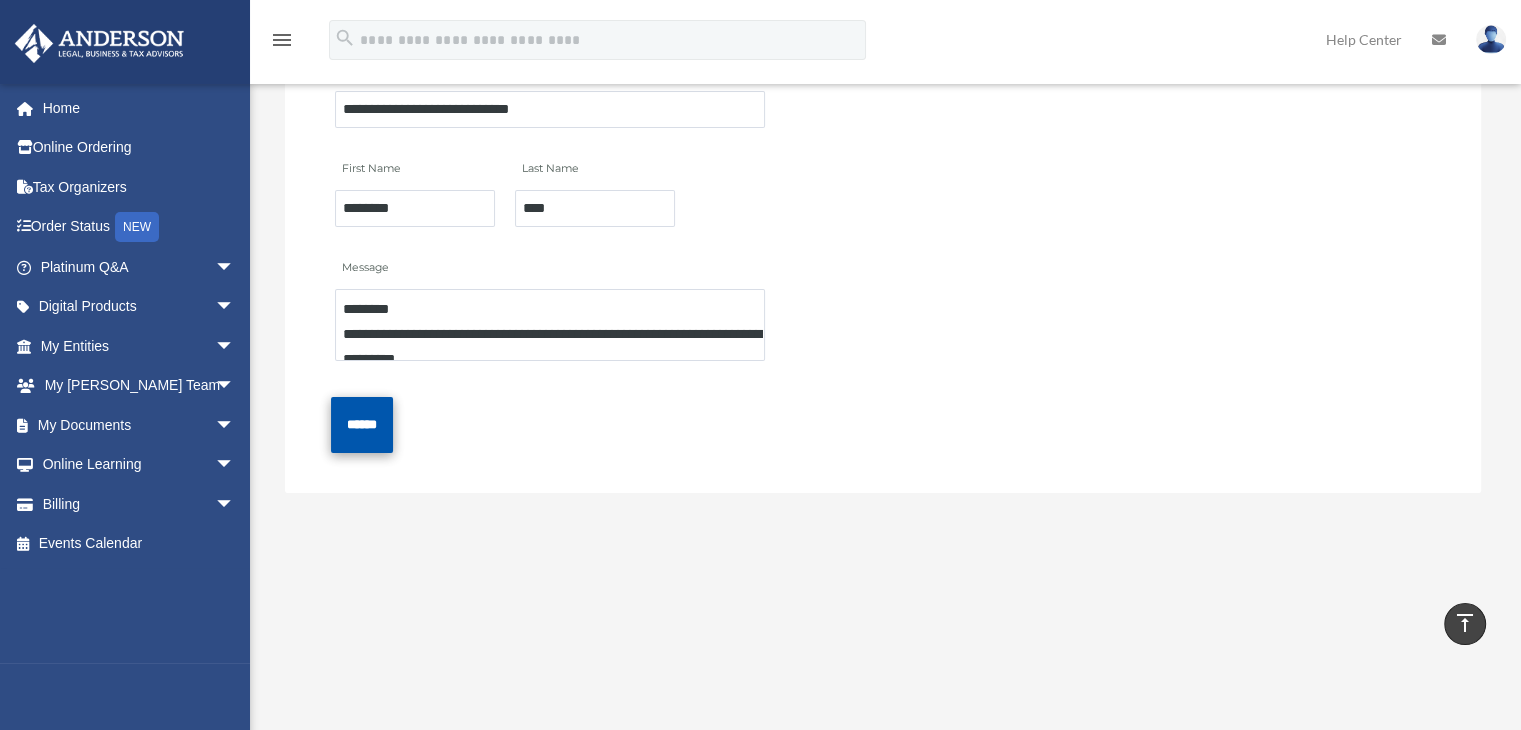 scroll, scrollTop: 1, scrollLeft: 0, axis: vertical 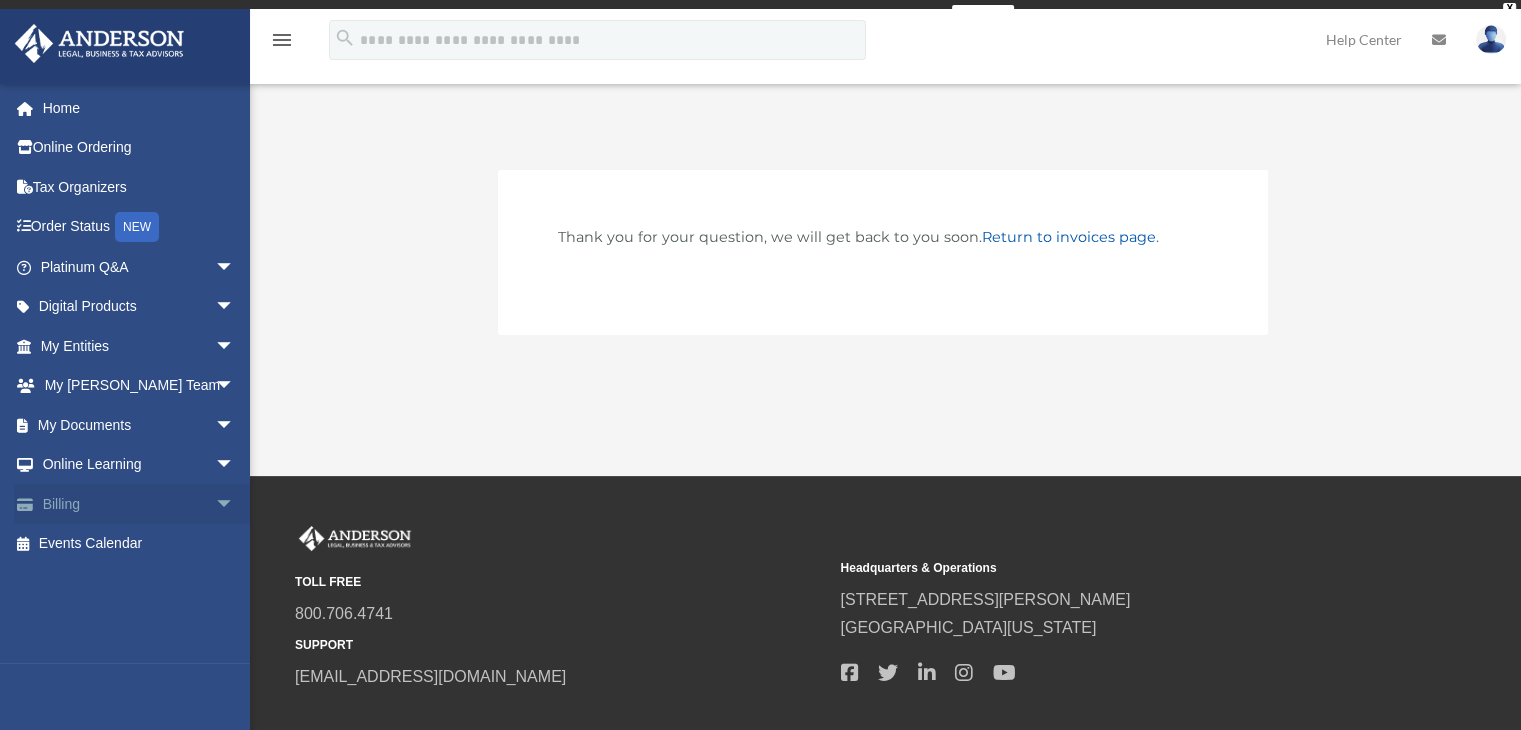 click on "Billing arrow_drop_down" at bounding box center [139, 504] 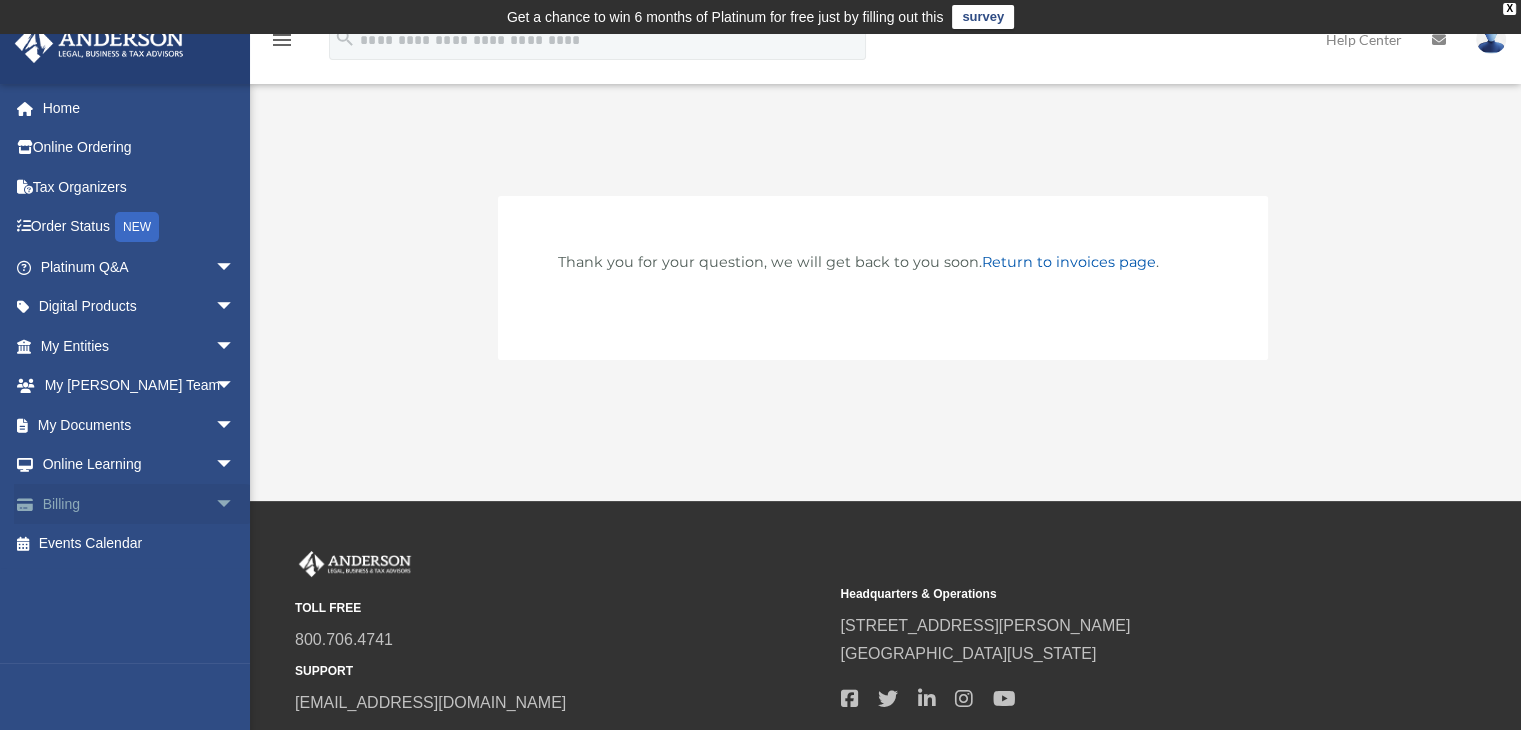 click on "Billing arrow_drop_down" at bounding box center [139, 504] 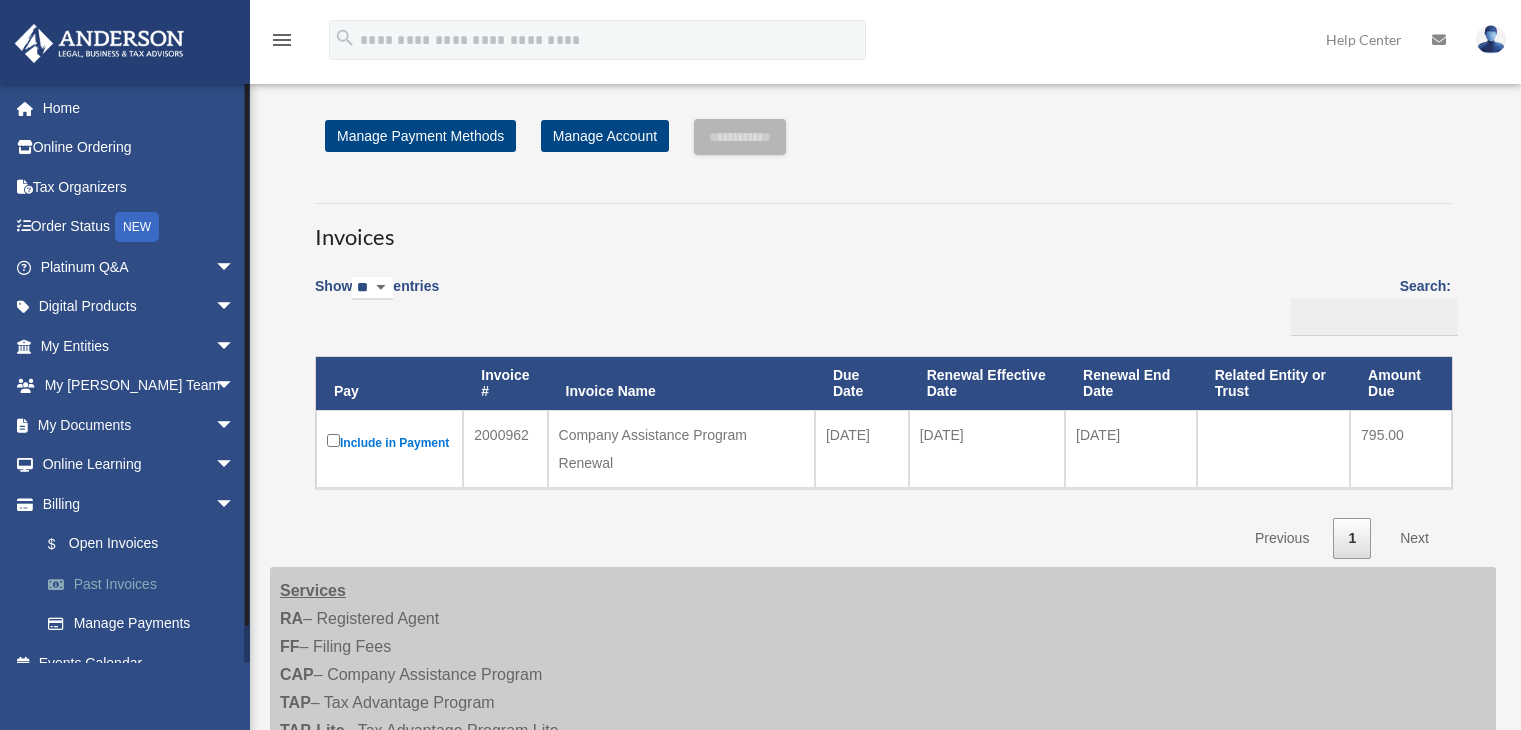 scroll, scrollTop: 0, scrollLeft: 0, axis: both 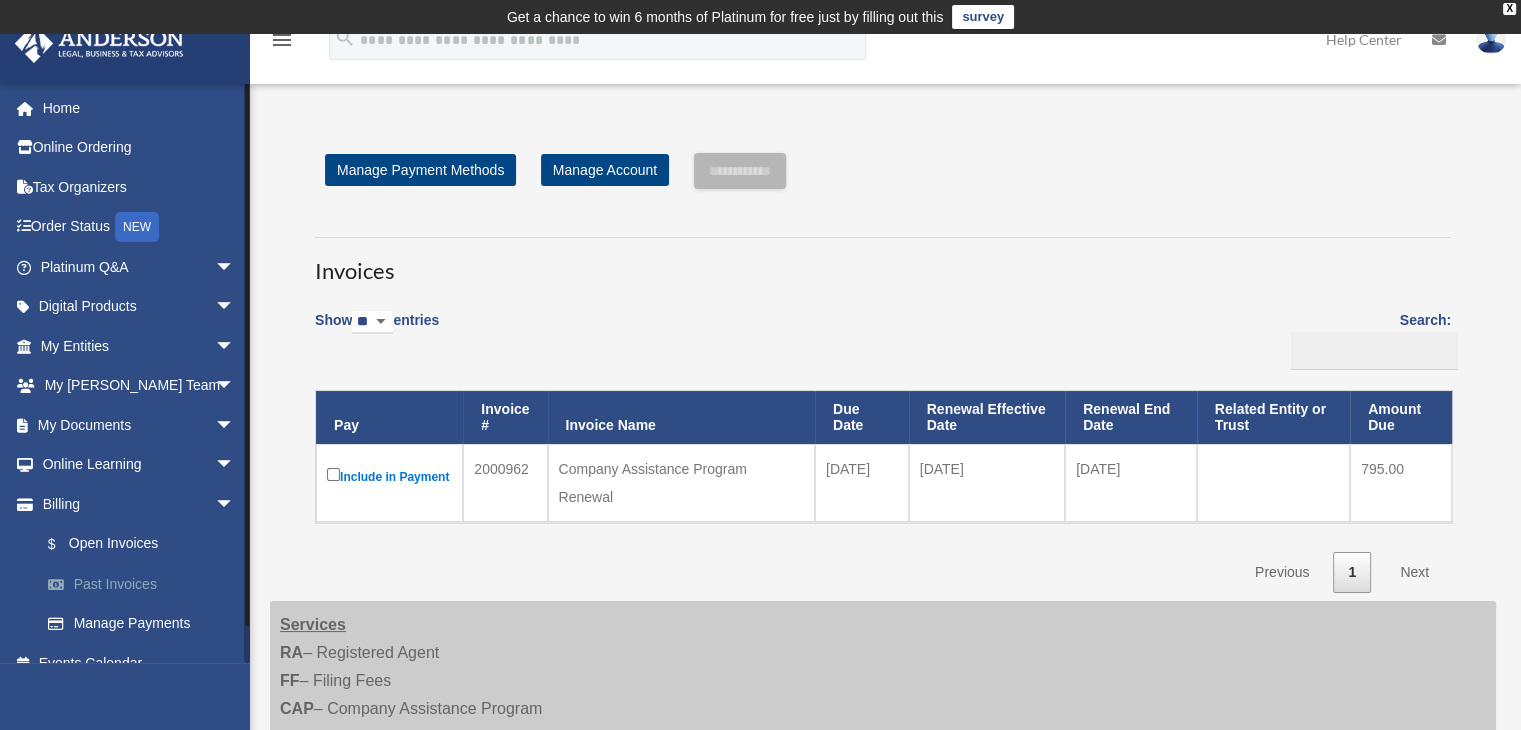 click on "Past Invoices" at bounding box center [146, 584] 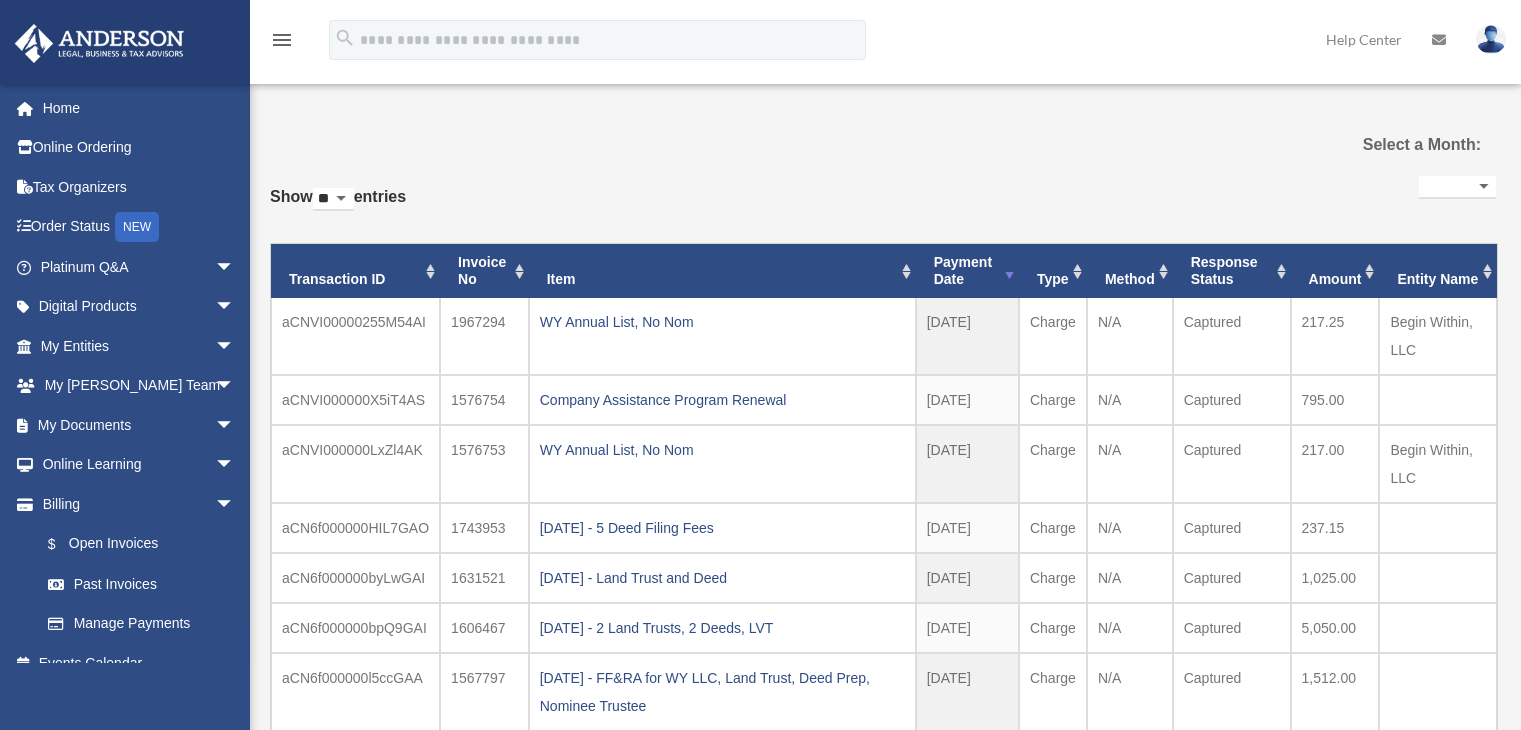 select 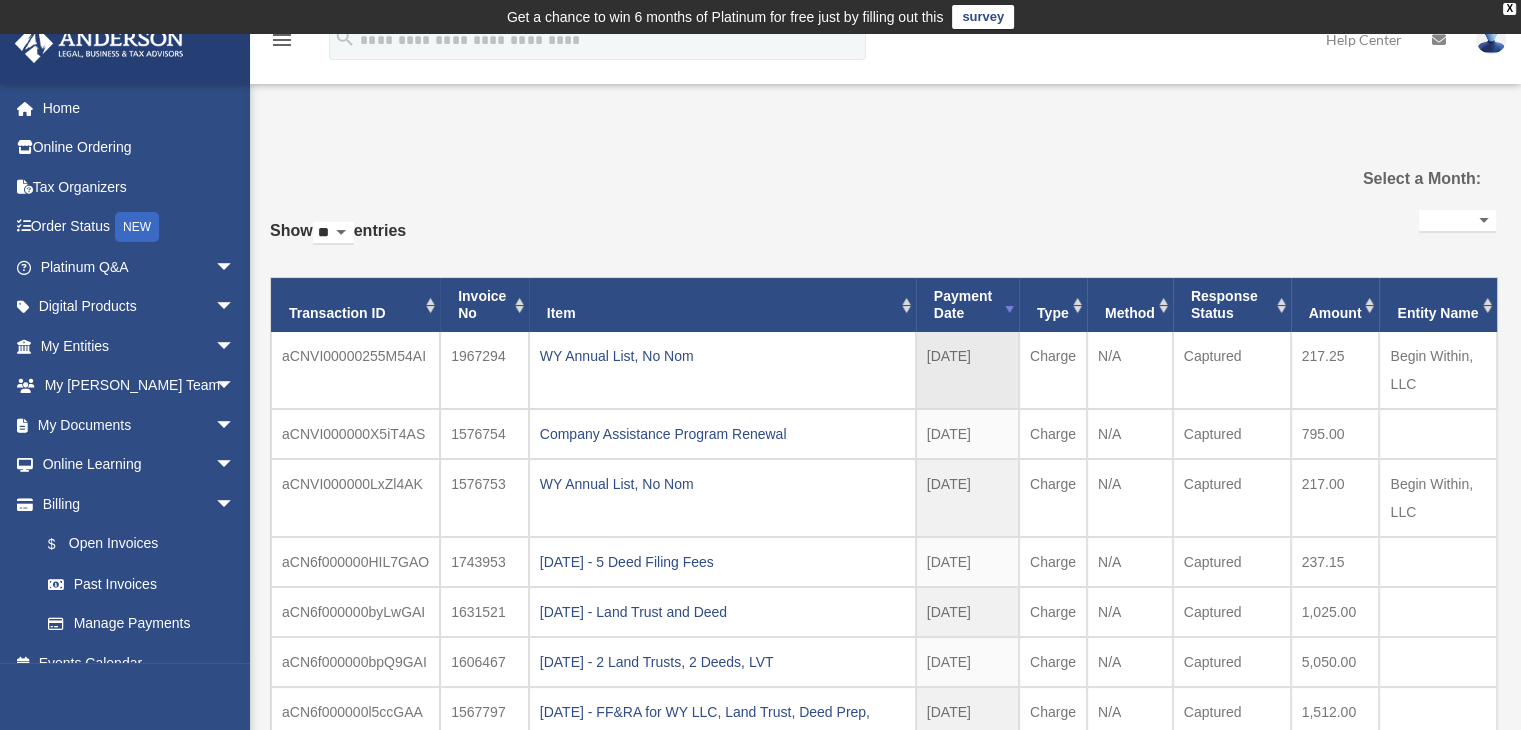 scroll, scrollTop: 0, scrollLeft: 0, axis: both 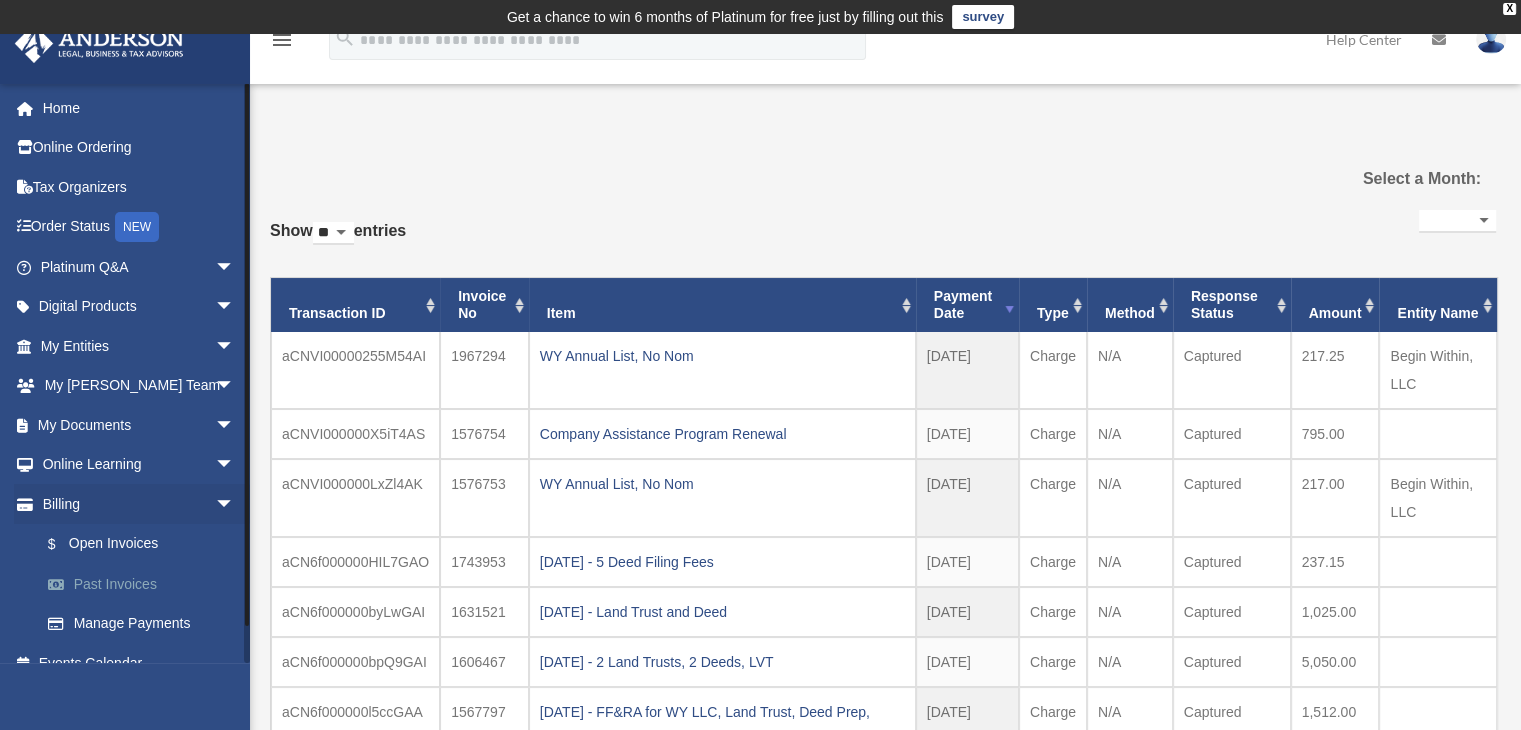 click on "Past Invoices" at bounding box center (146, 584) 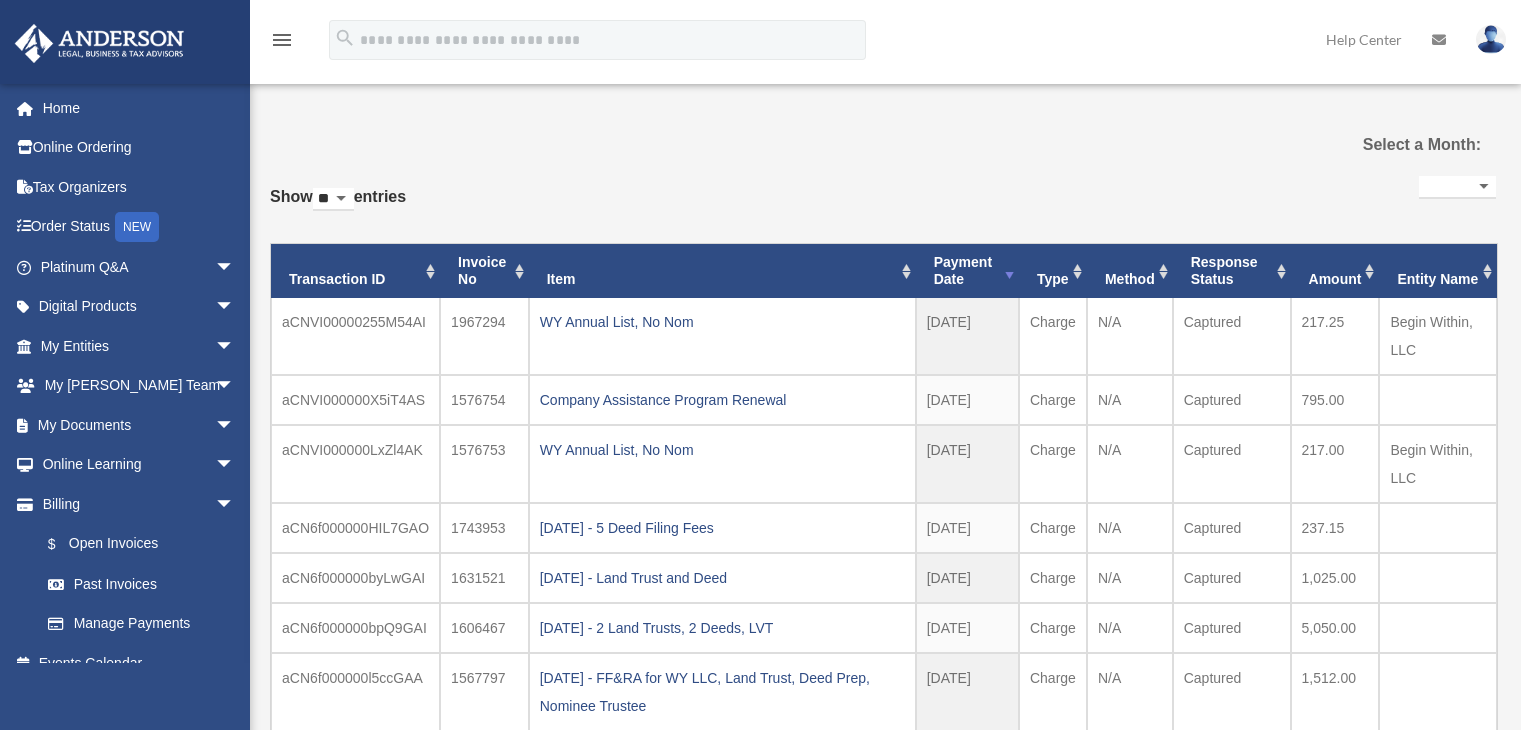 select 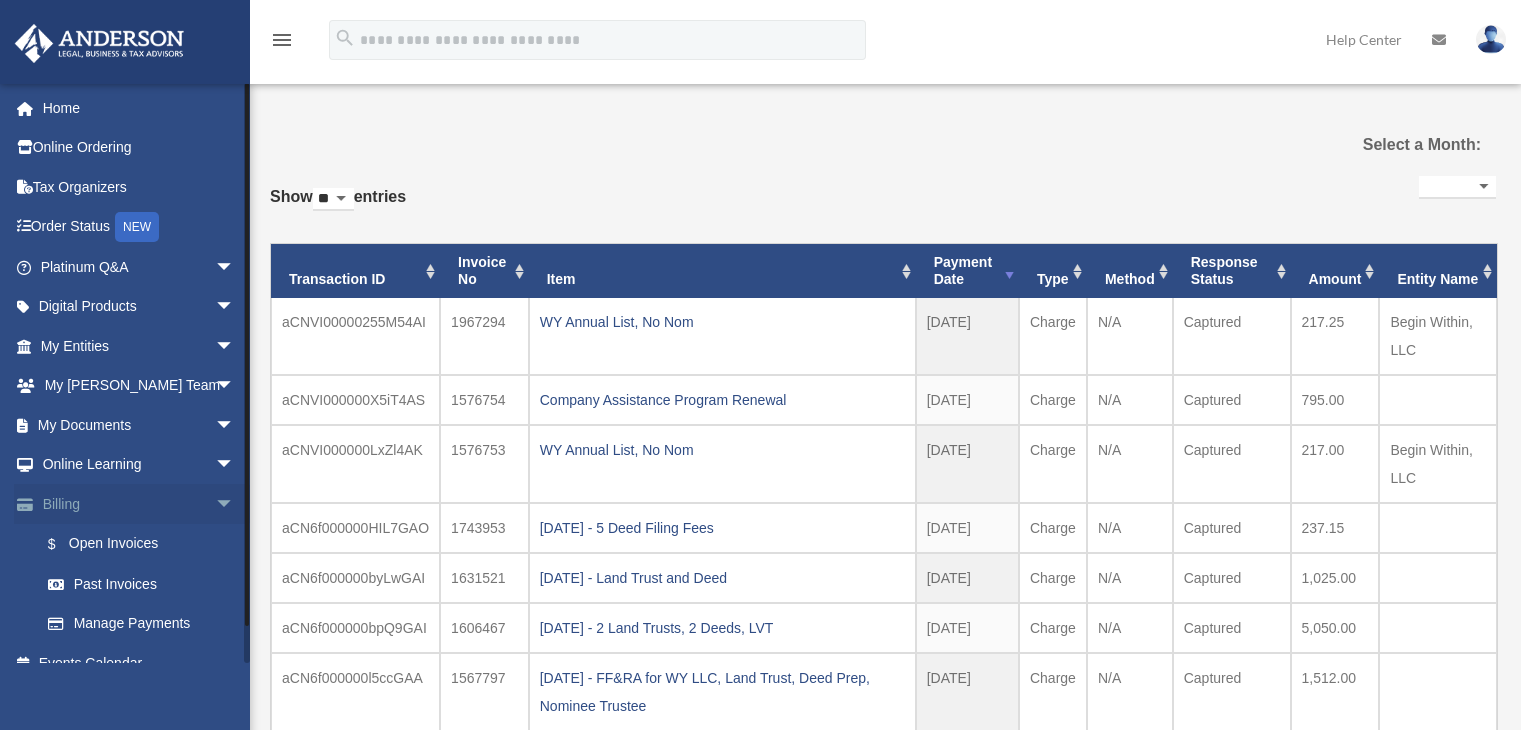 scroll, scrollTop: 0, scrollLeft: 0, axis: both 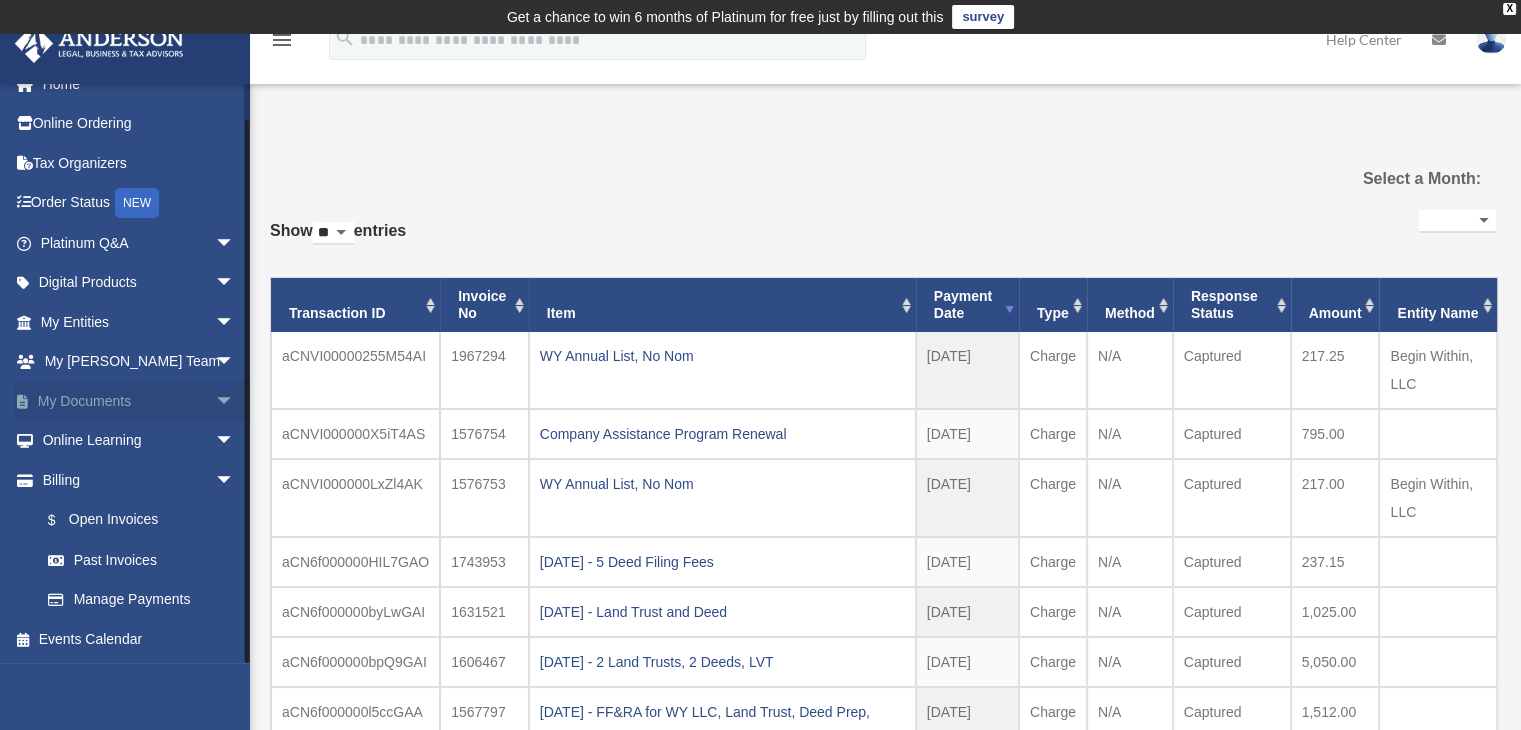 click on "My Documents arrow_drop_down" at bounding box center (139, 401) 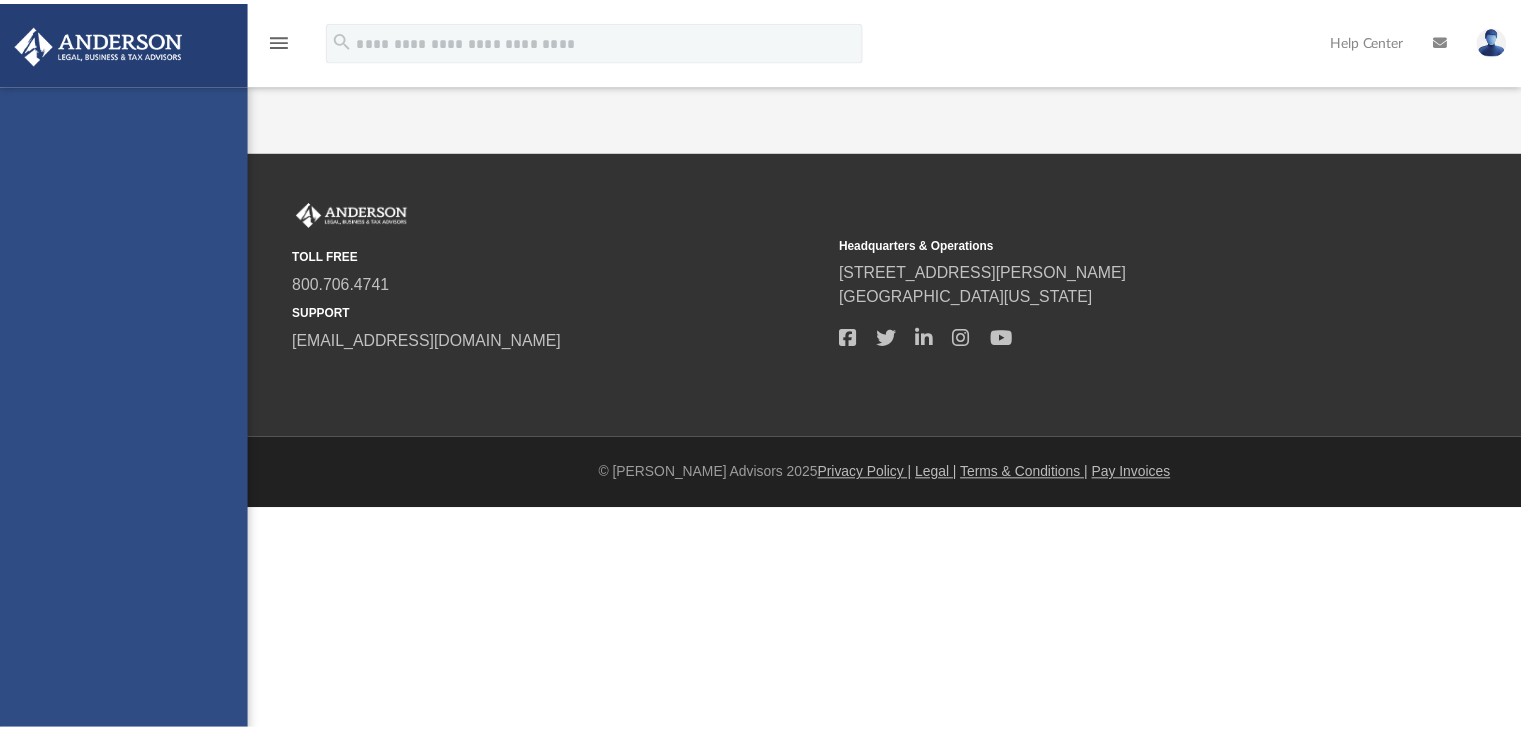 scroll, scrollTop: 0, scrollLeft: 0, axis: both 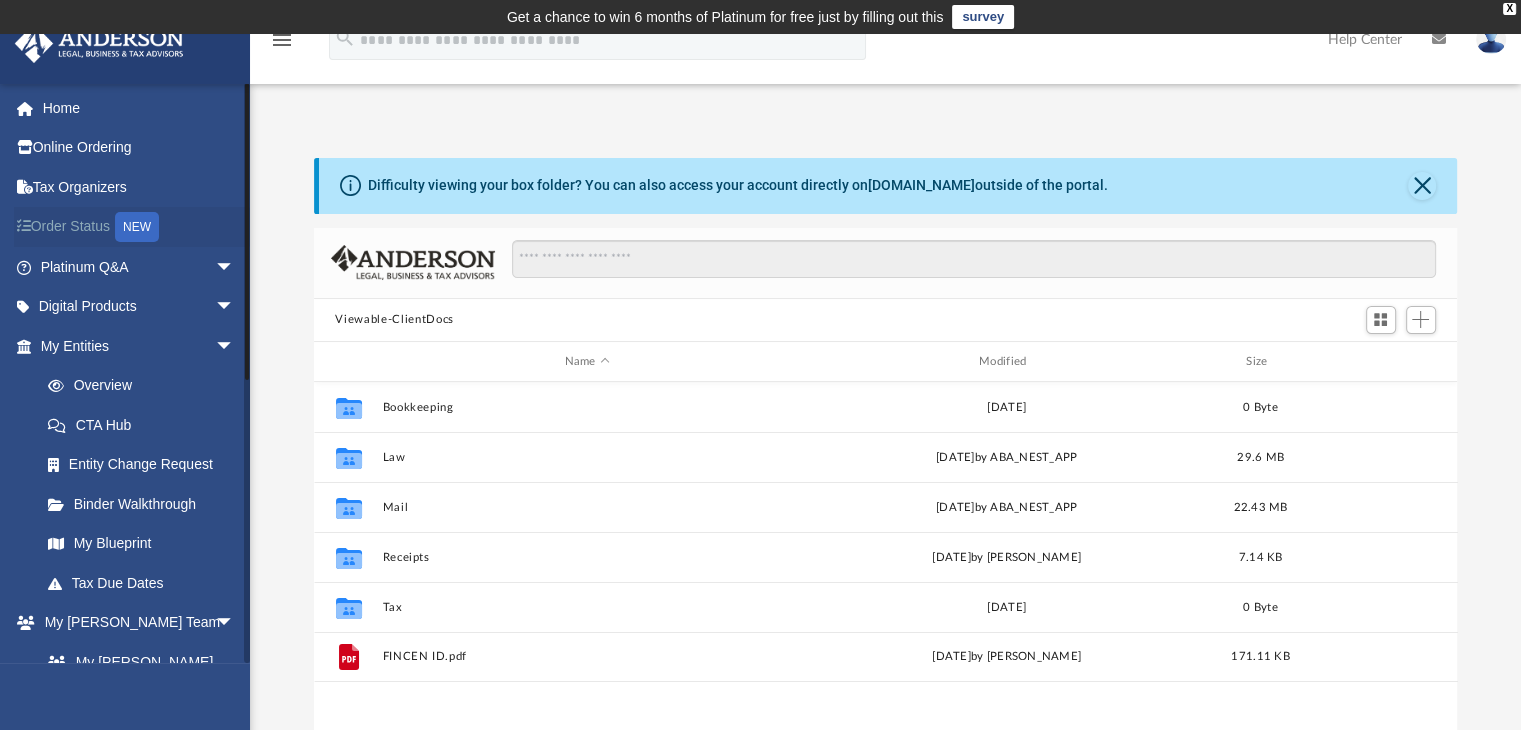 click on "Order Status  NEW" at bounding box center [139, 227] 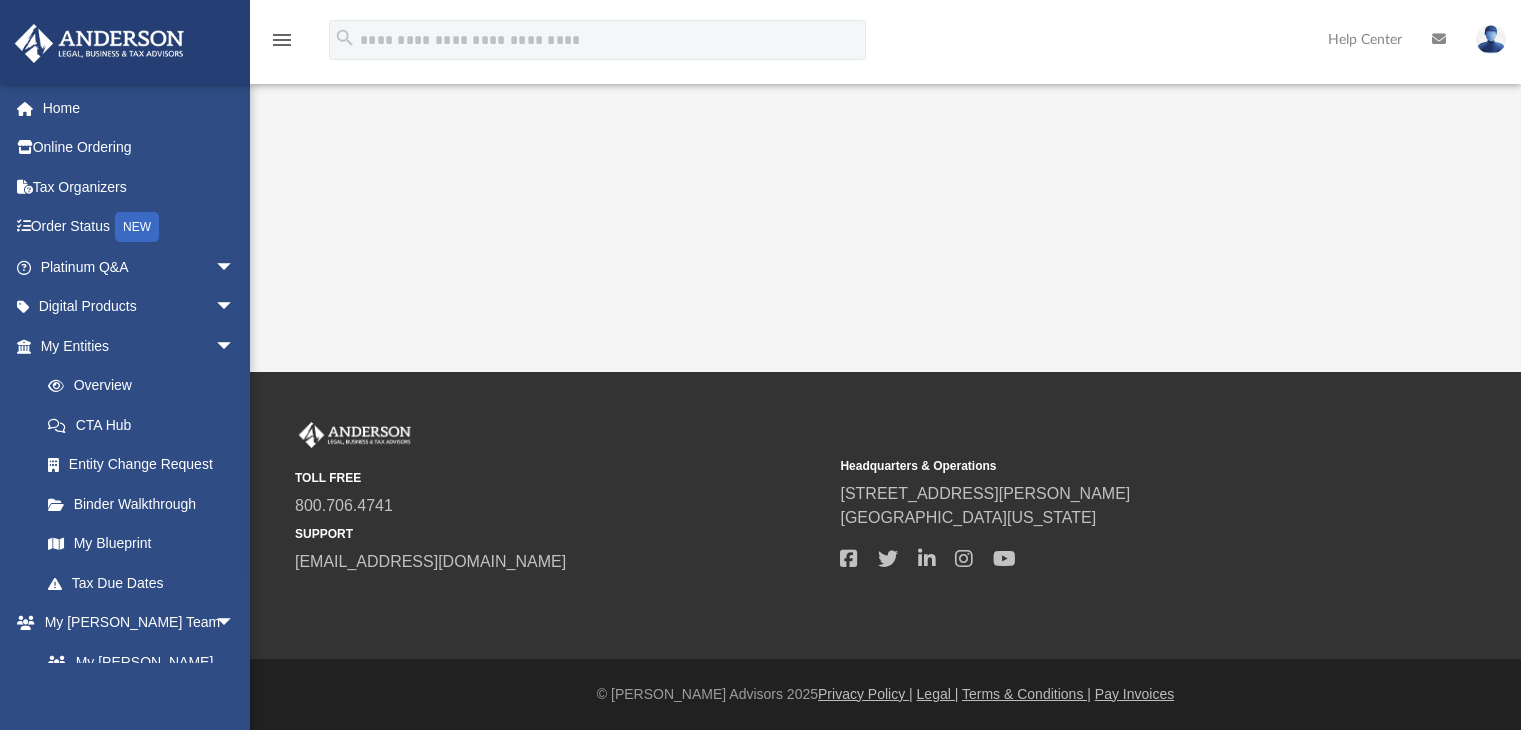 scroll, scrollTop: 0, scrollLeft: 0, axis: both 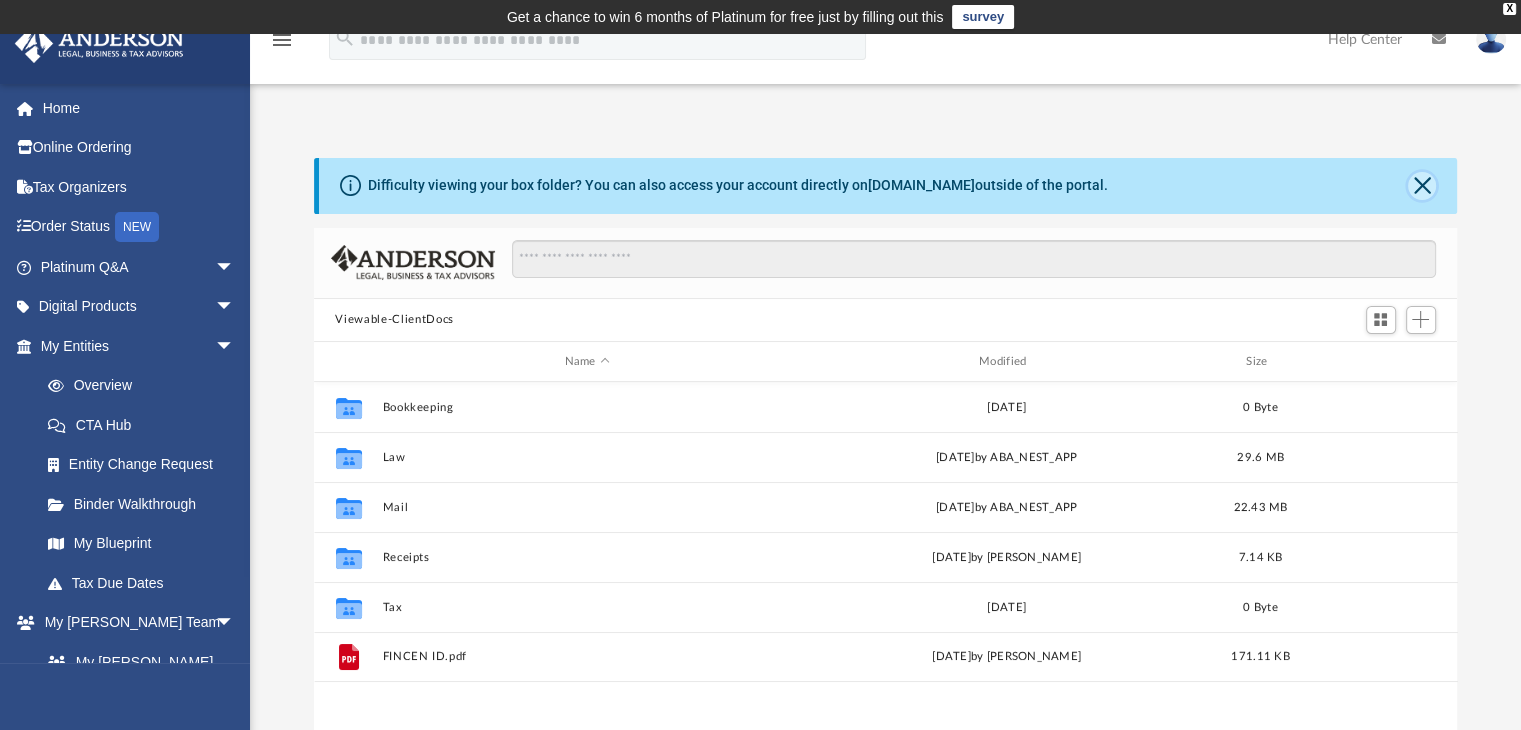 click 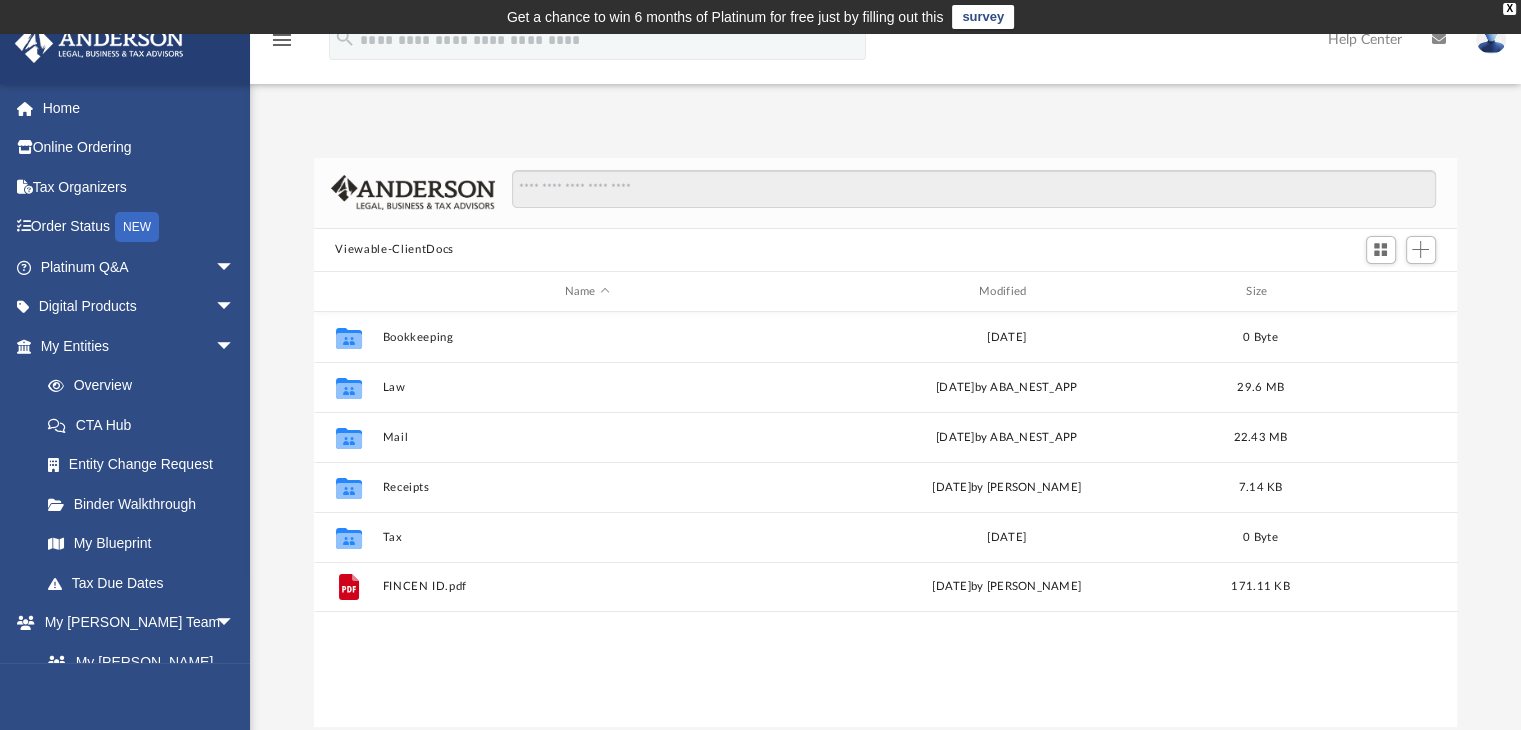 click on "Help Center" at bounding box center [1365, 39] 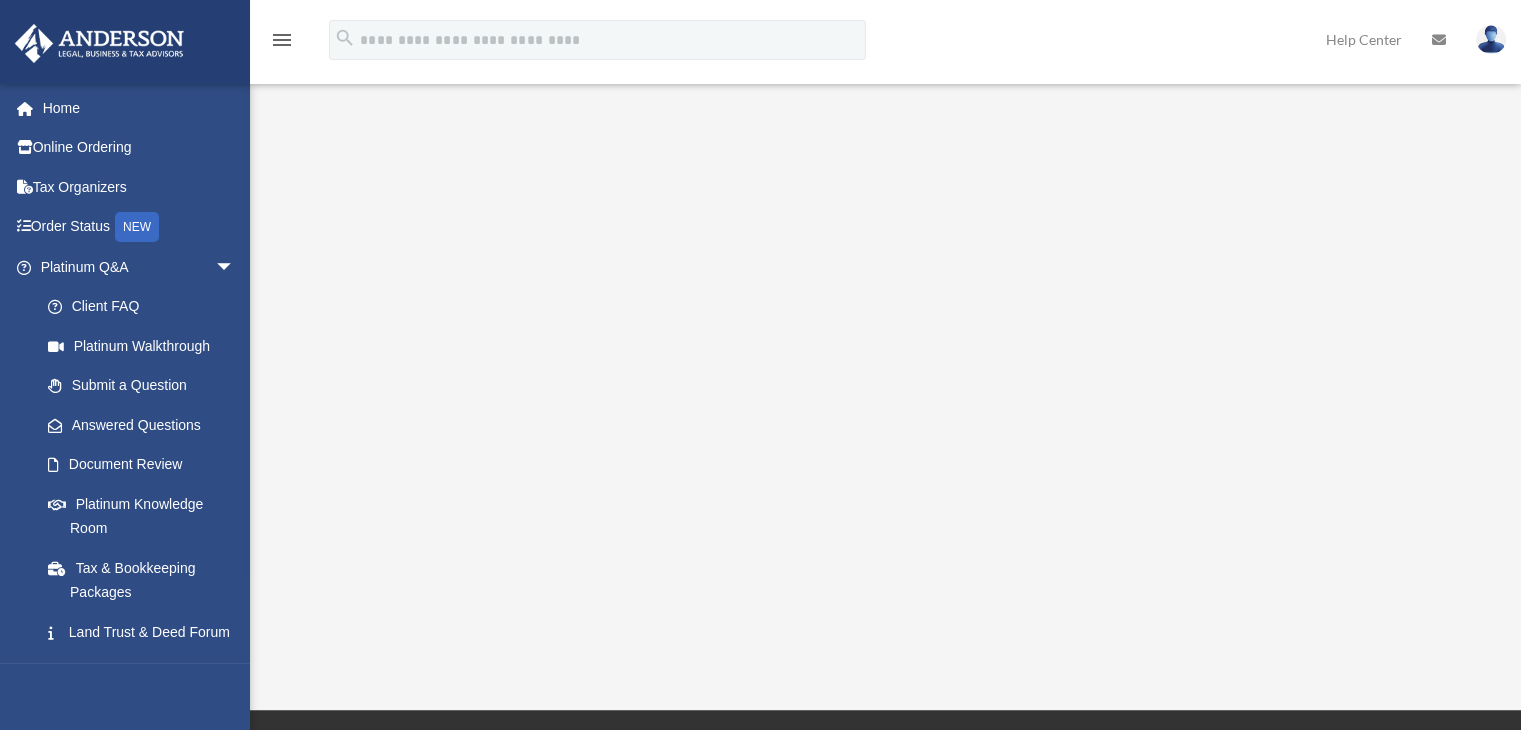 scroll, scrollTop: 0, scrollLeft: 0, axis: both 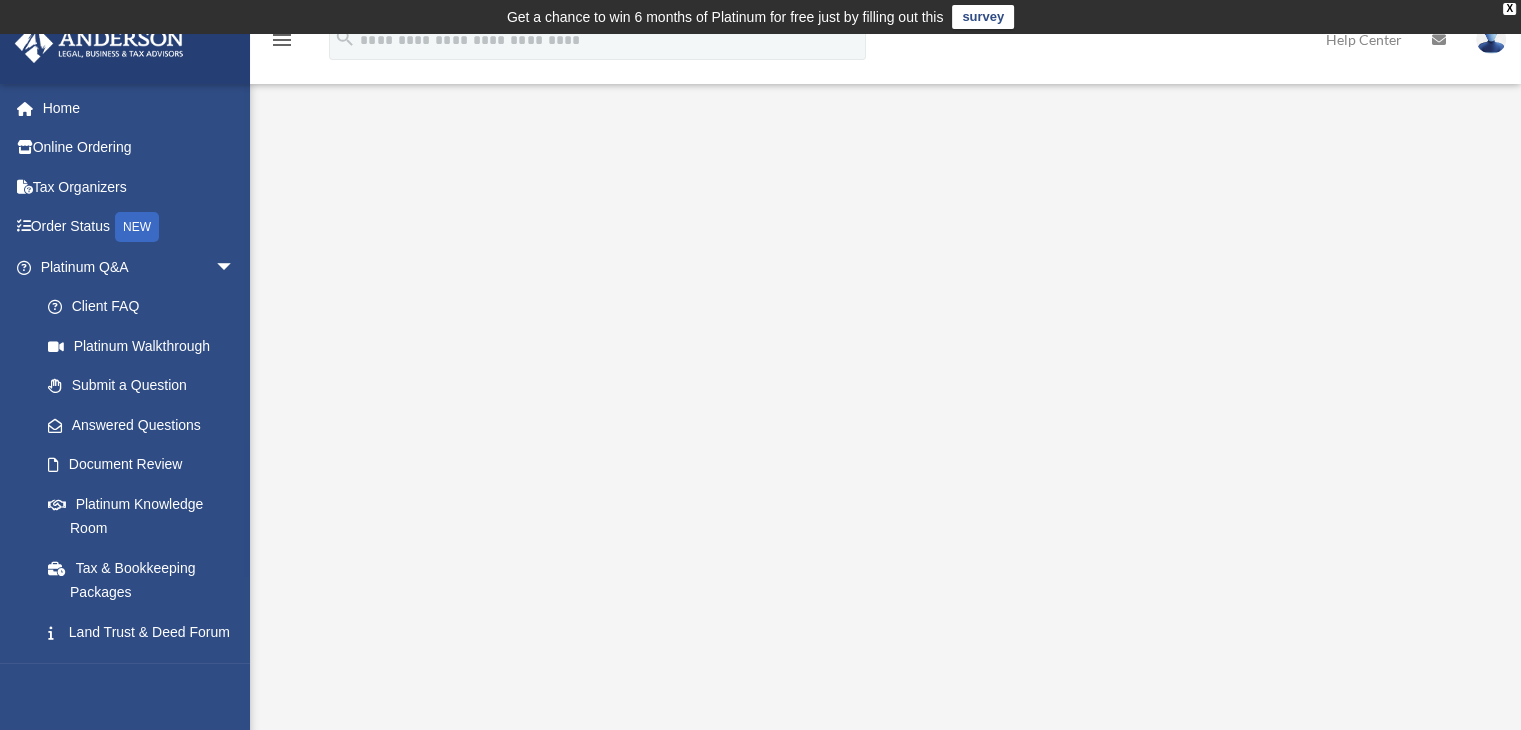 click at bounding box center [1491, 39] 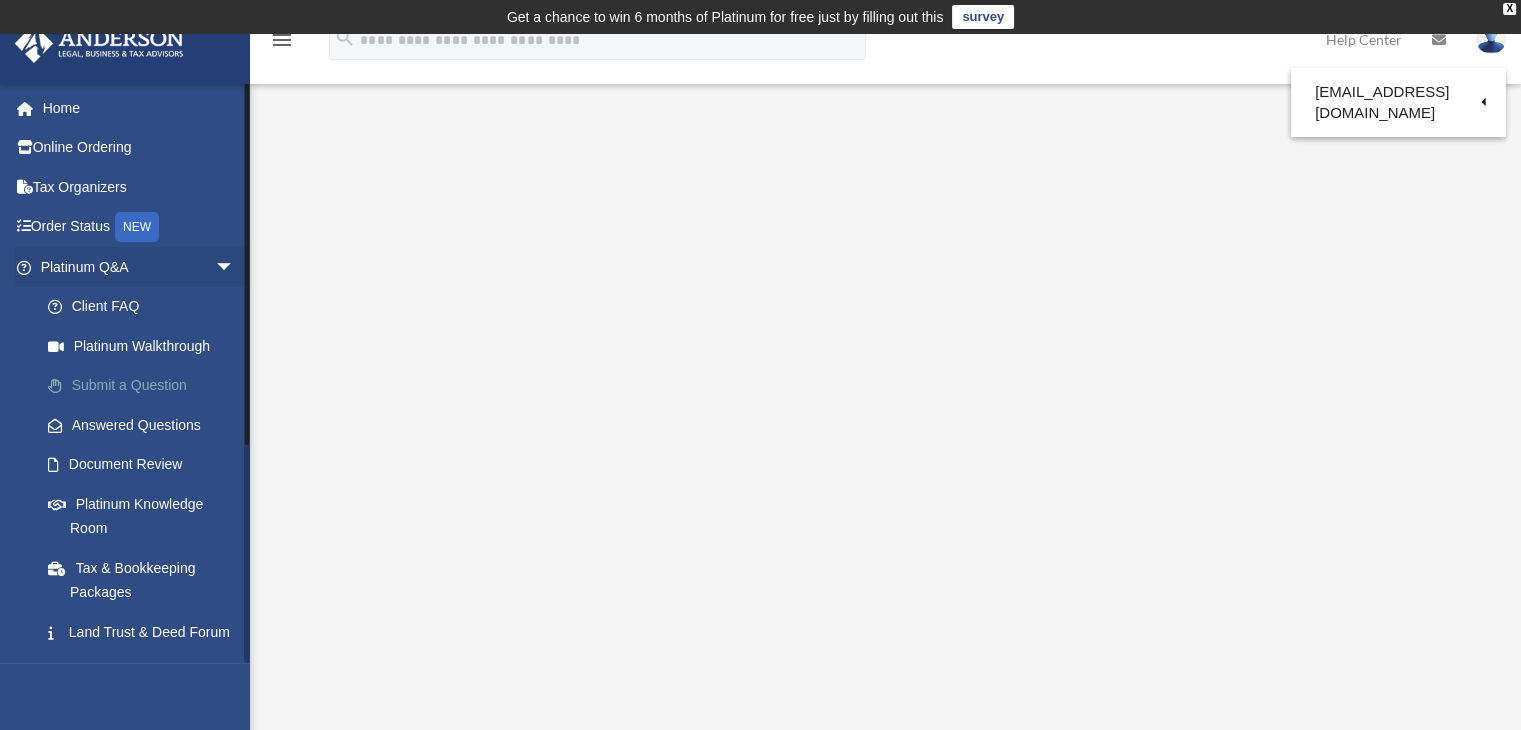 click on "Submit a Question" at bounding box center [146, 386] 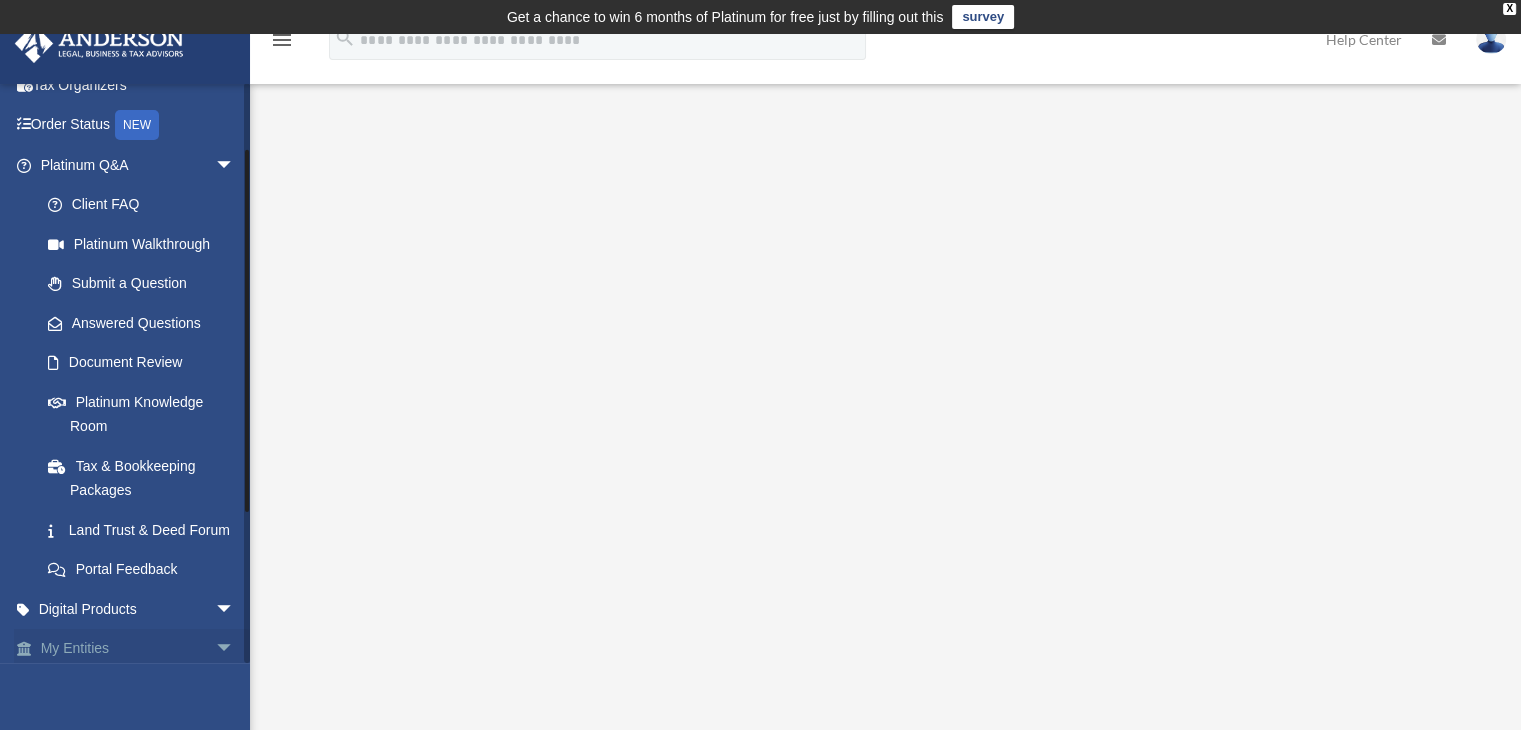 scroll, scrollTop: 333, scrollLeft: 0, axis: vertical 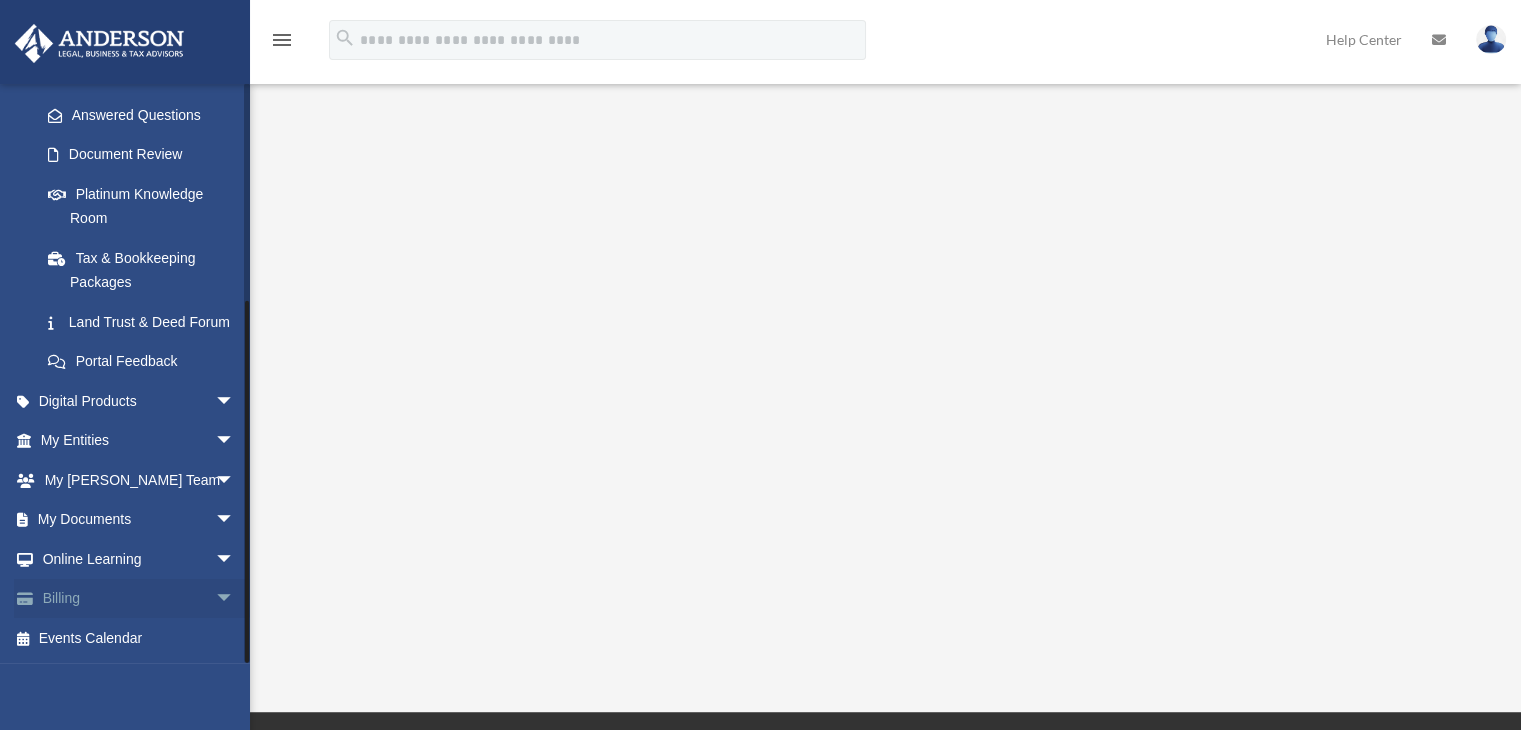 click on "Billing arrow_drop_down" at bounding box center [139, 599] 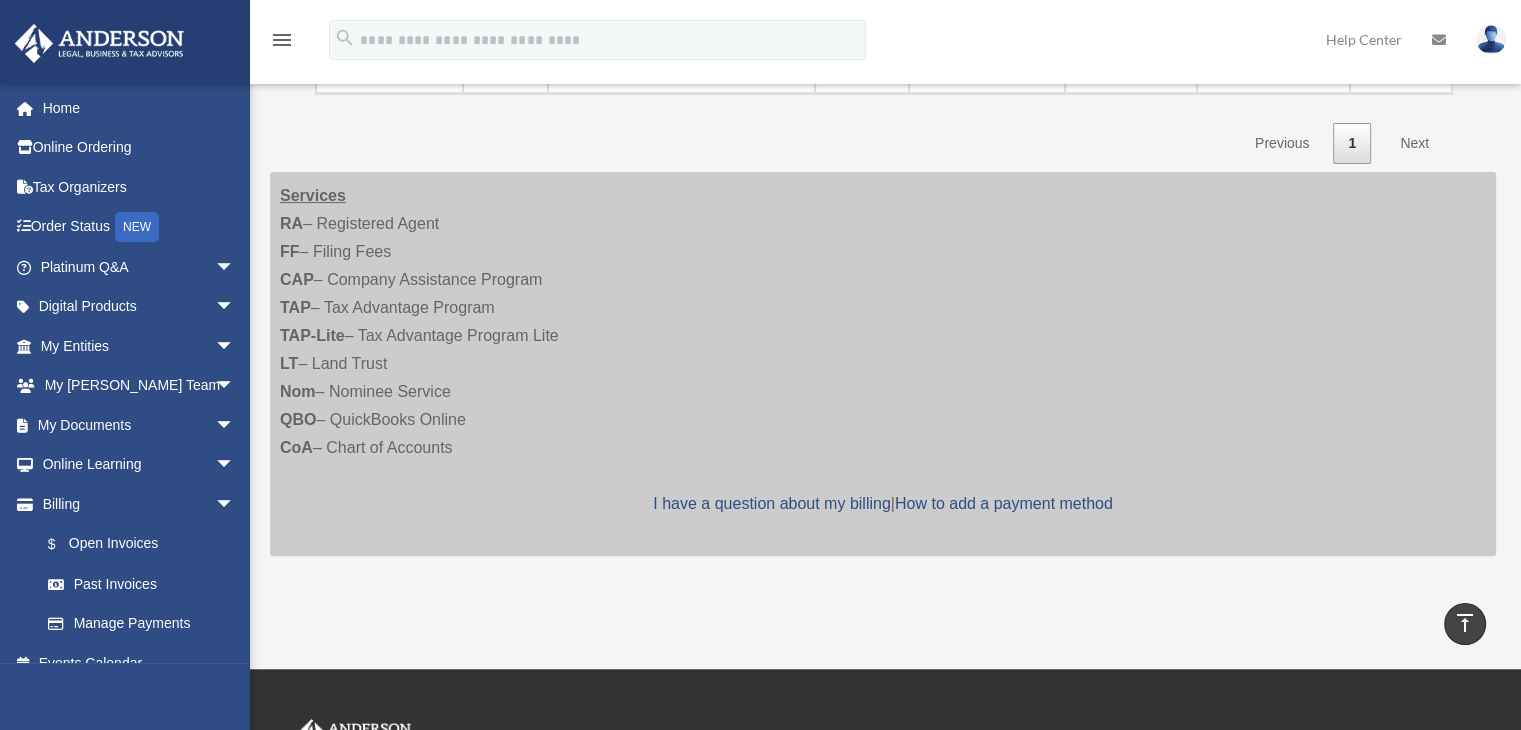 scroll, scrollTop: 435, scrollLeft: 0, axis: vertical 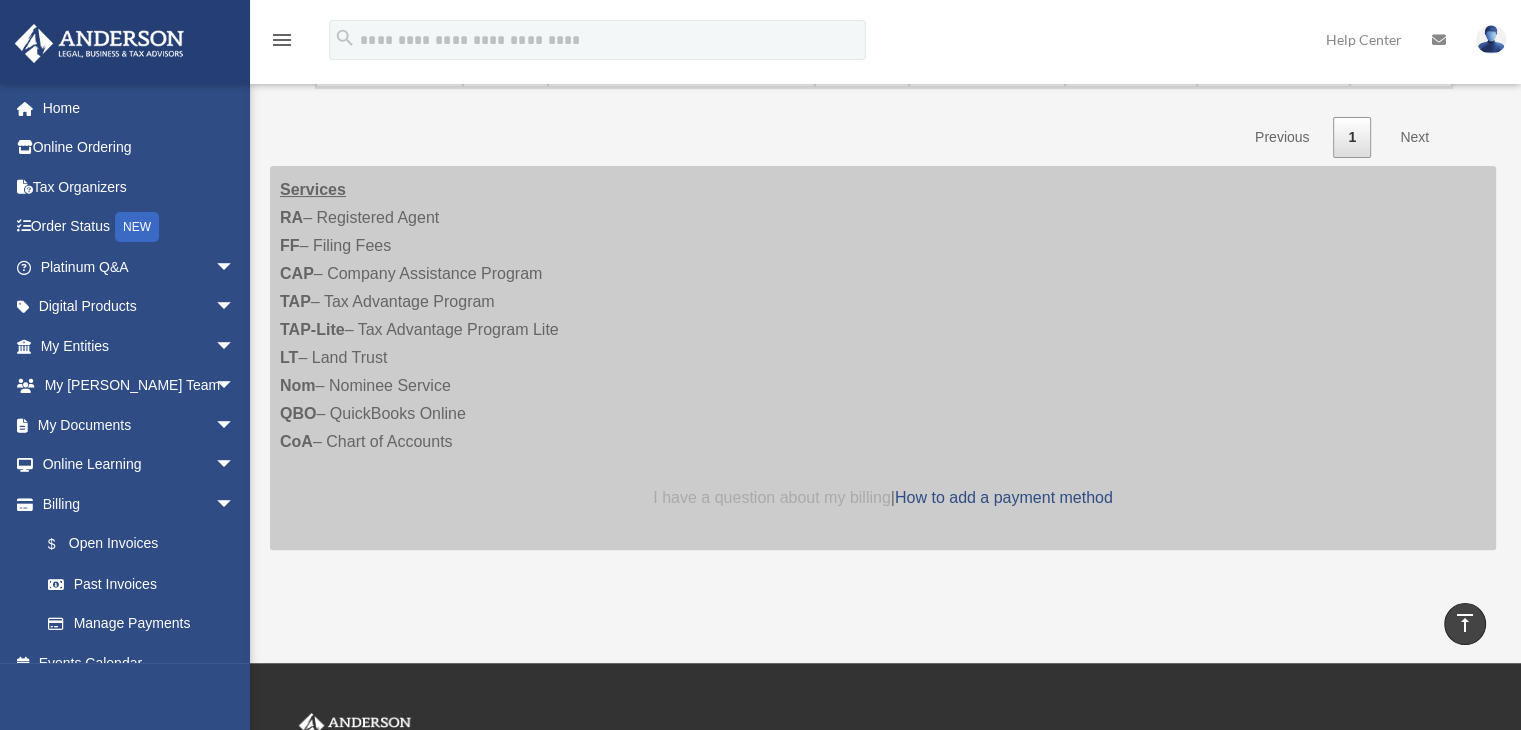 click on "I have a question about my billing" at bounding box center (771, 497) 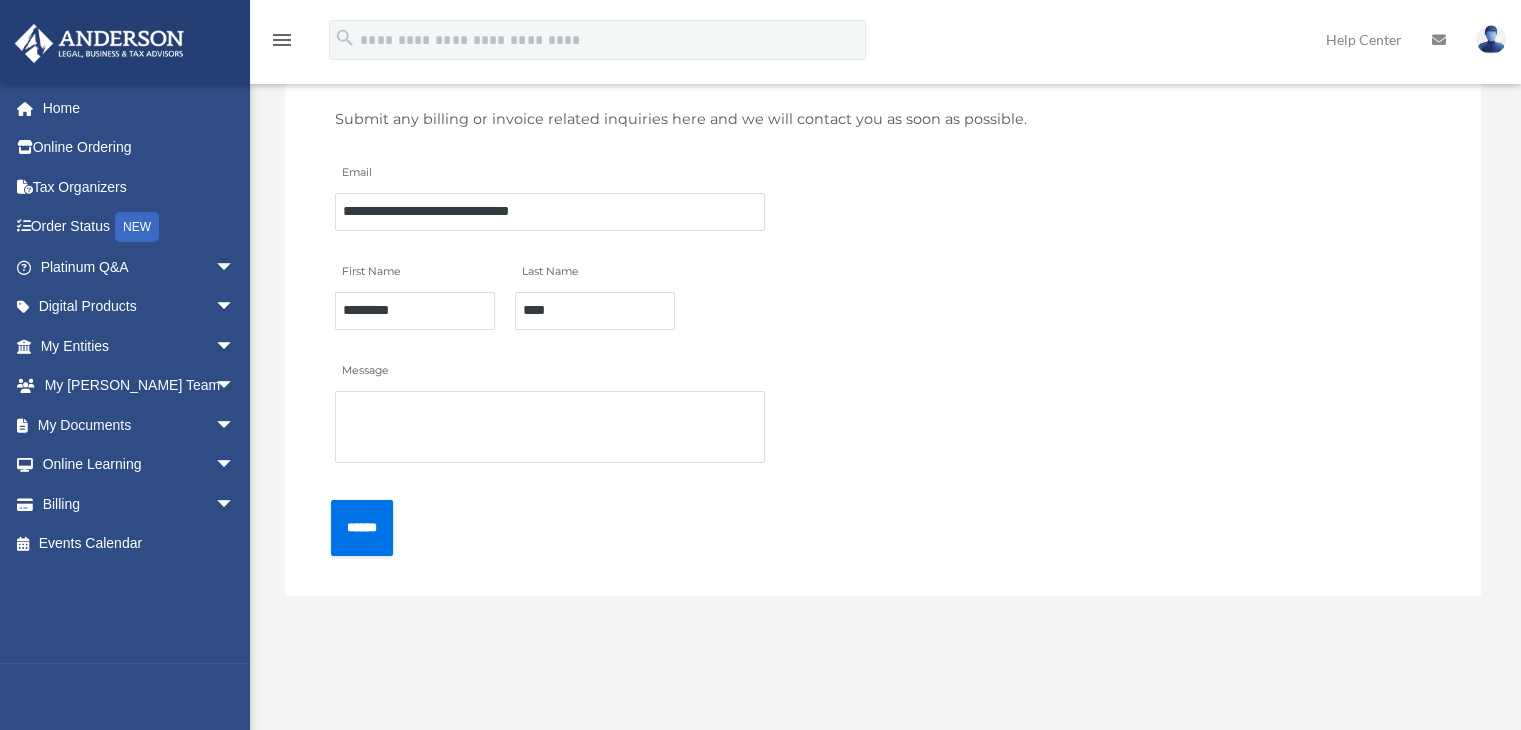 scroll, scrollTop: 234, scrollLeft: 0, axis: vertical 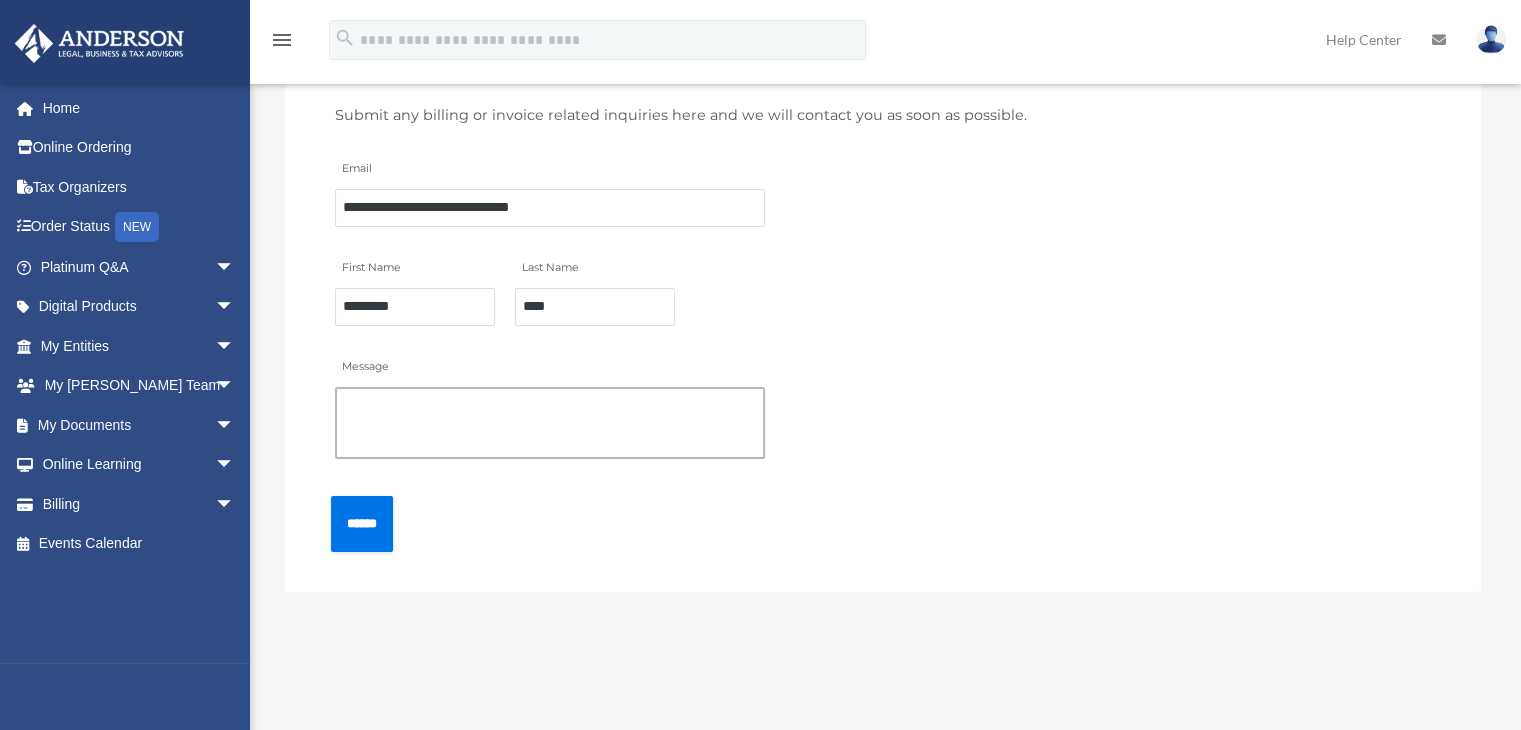 click on "Message" at bounding box center [550, 423] 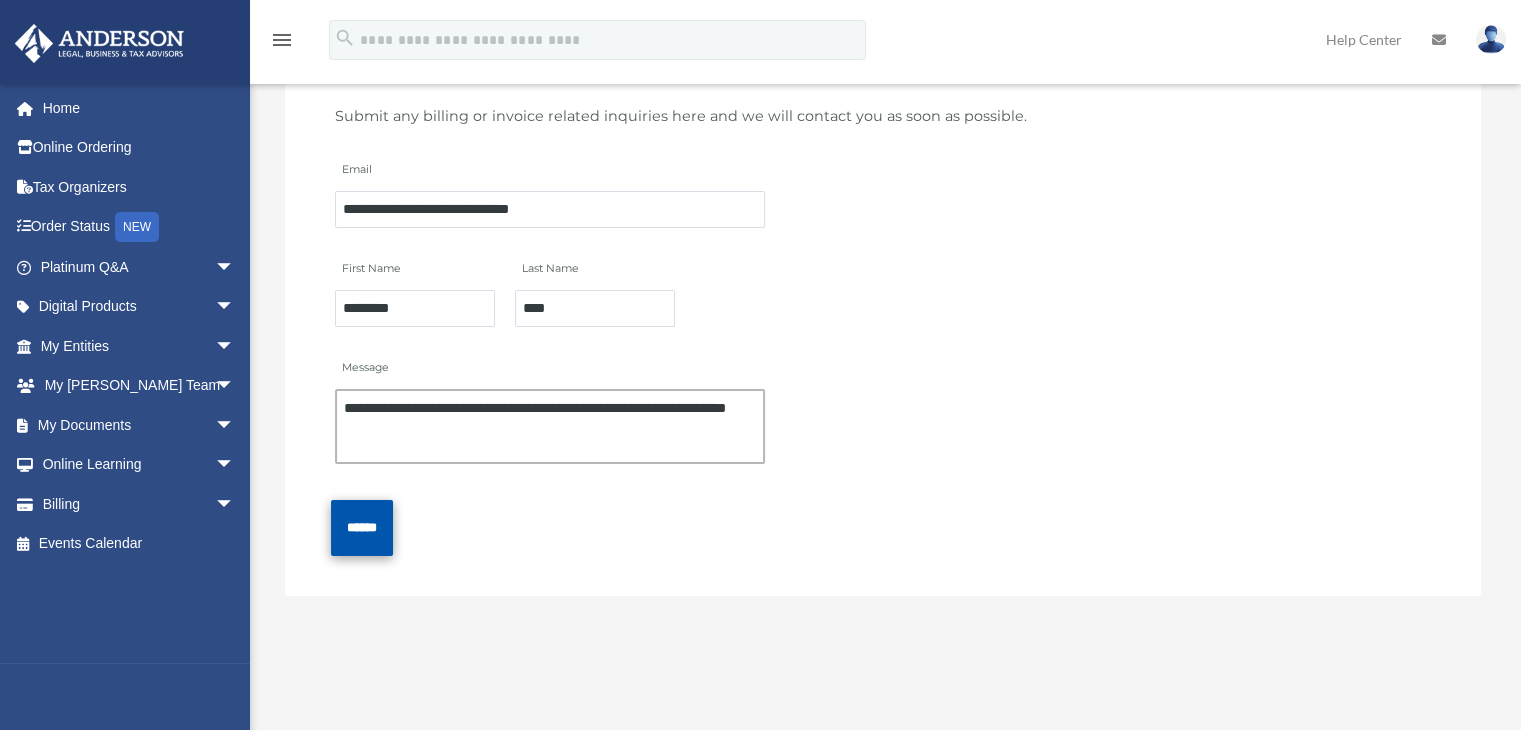 type on "**********" 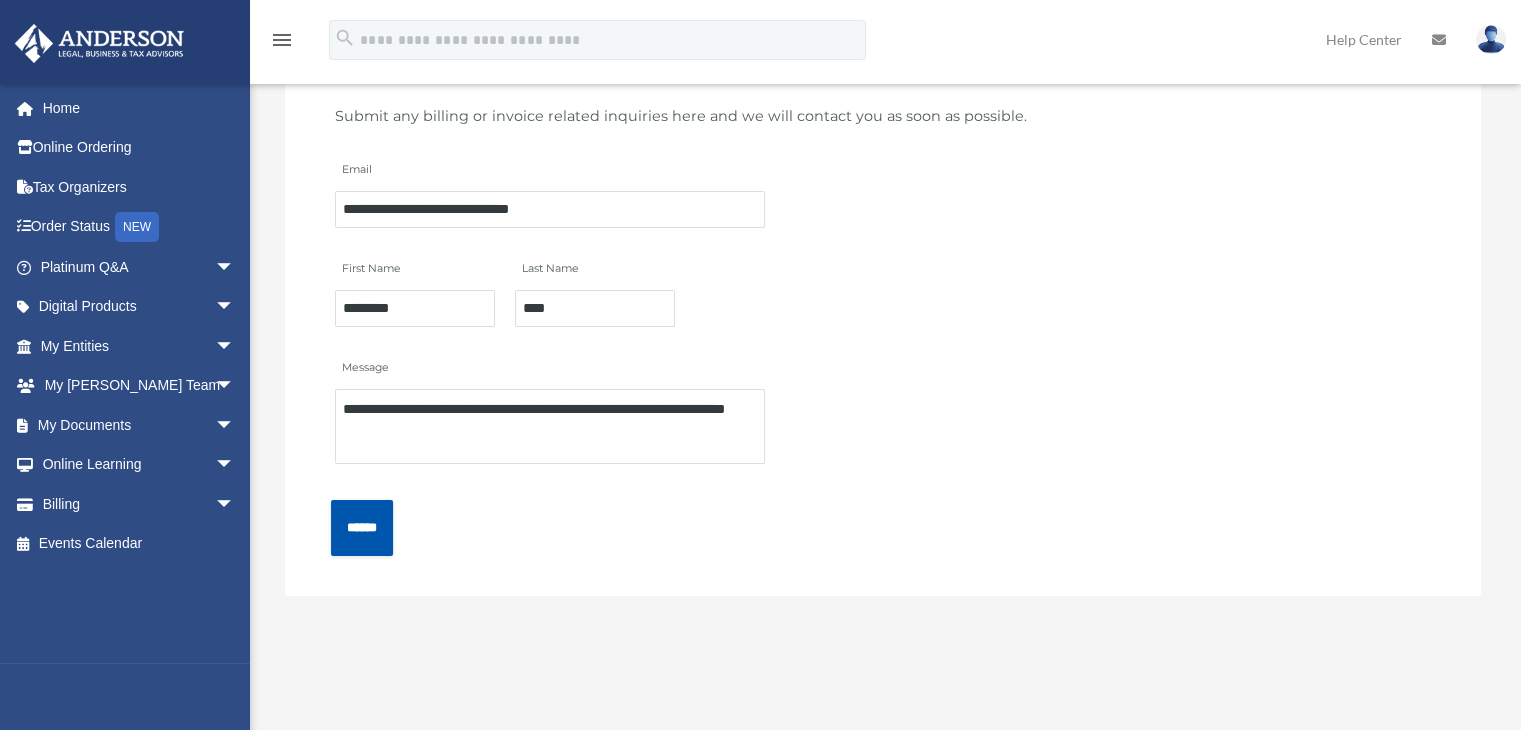 click on "******" at bounding box center [362, 527] 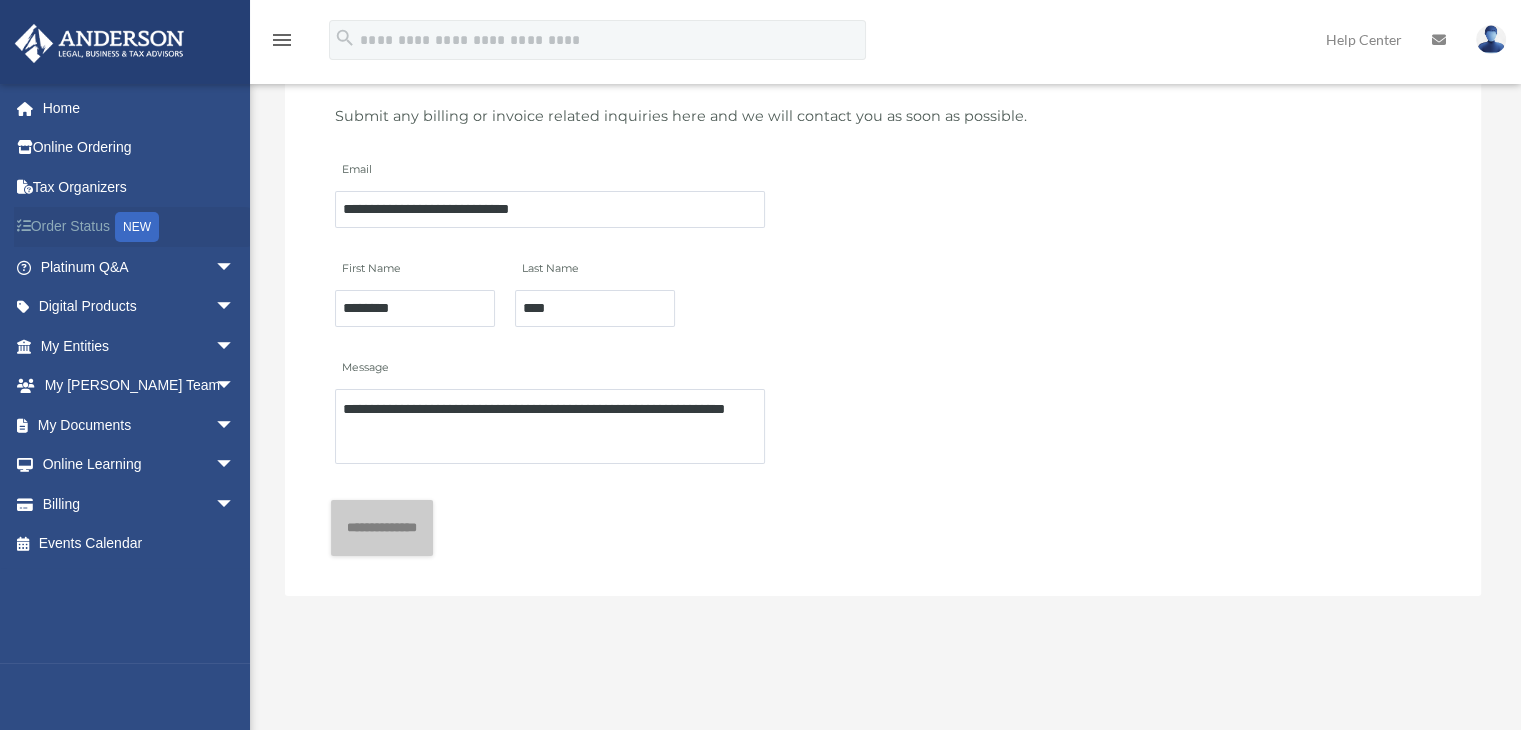 click on "Order Status  NEW" at bounding box center (139, 227) 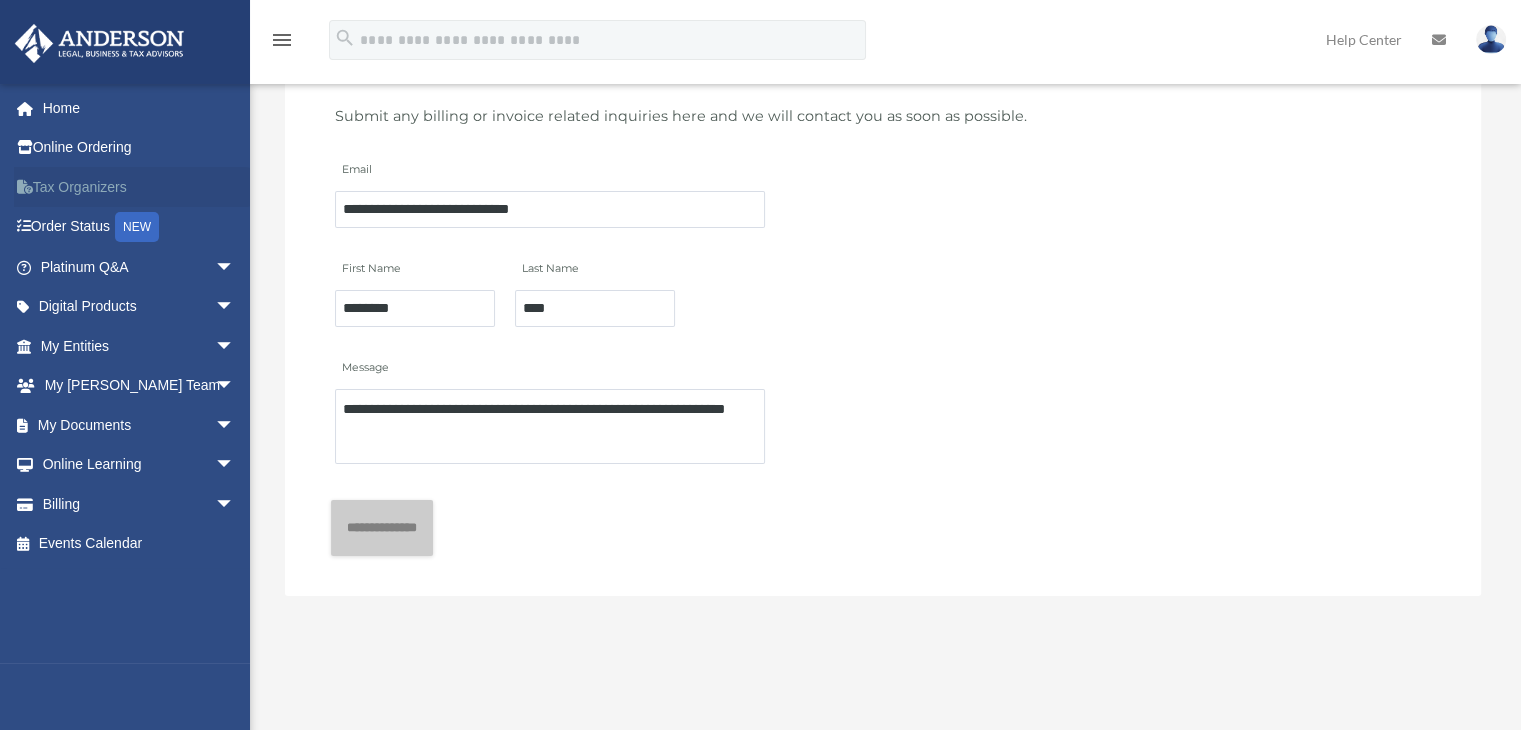 click on "Tax Organizers" at bounding box center [139, 187] 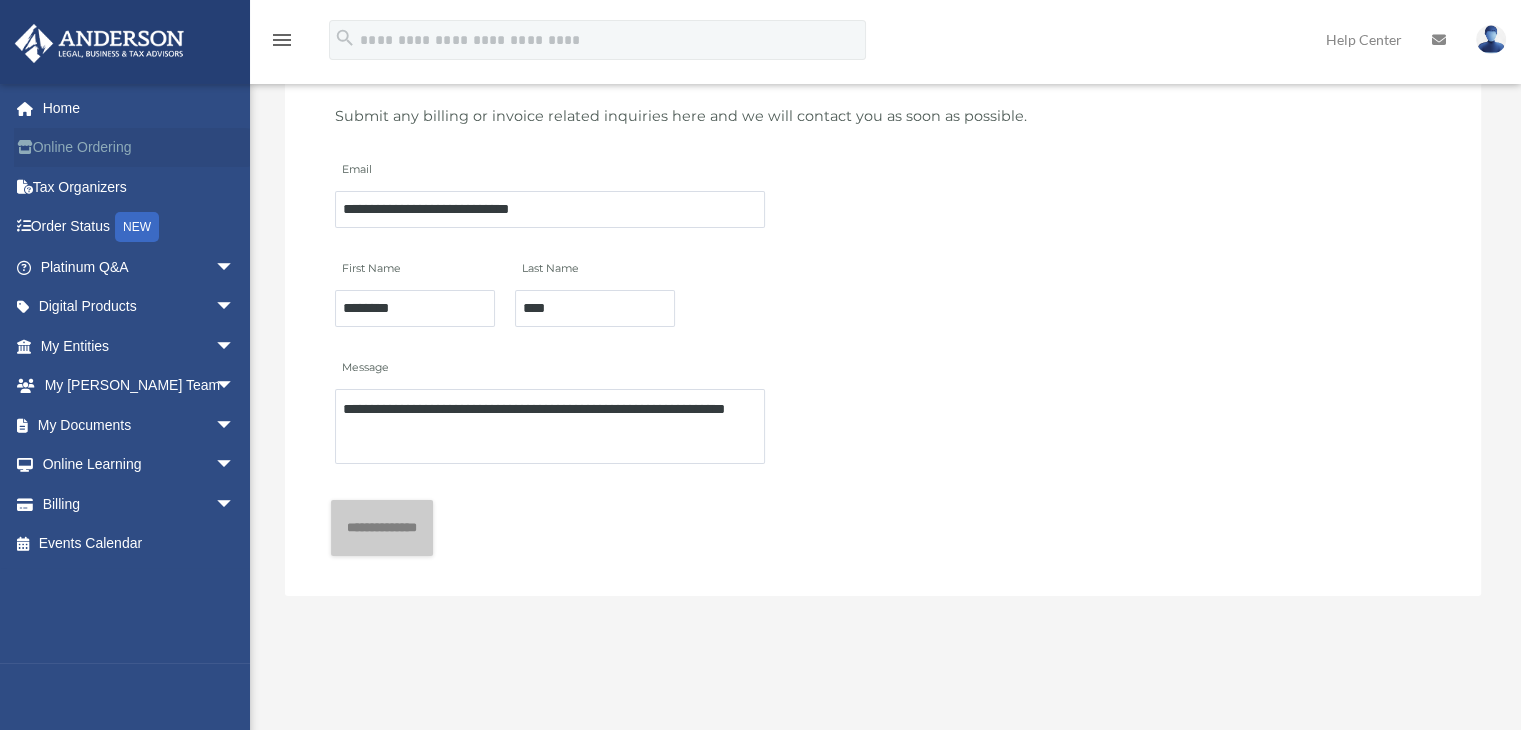 click on "Online Ordering" at bounding box center (139, 148) 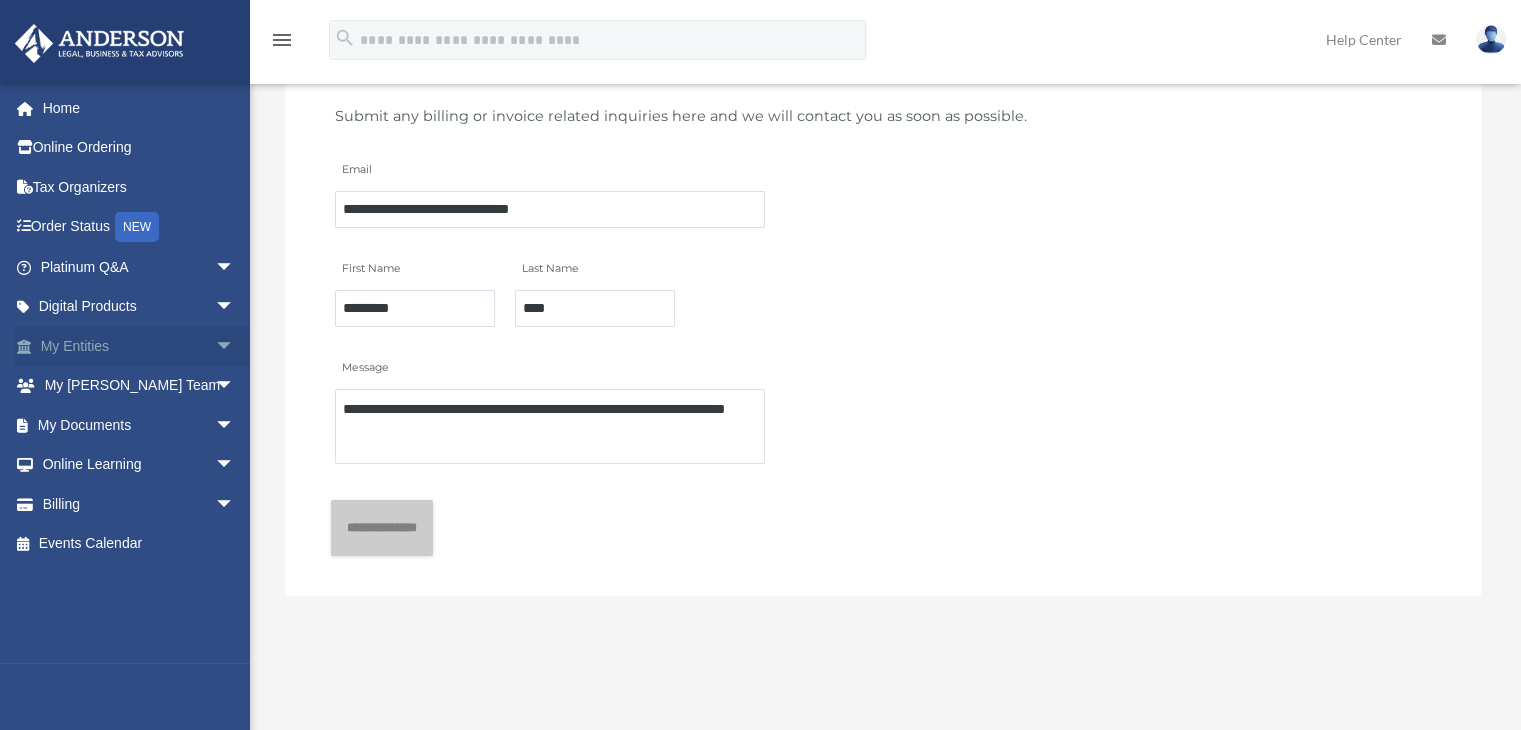 click on "My Entities arrow_drop_down" at bounding box center [139, 346] 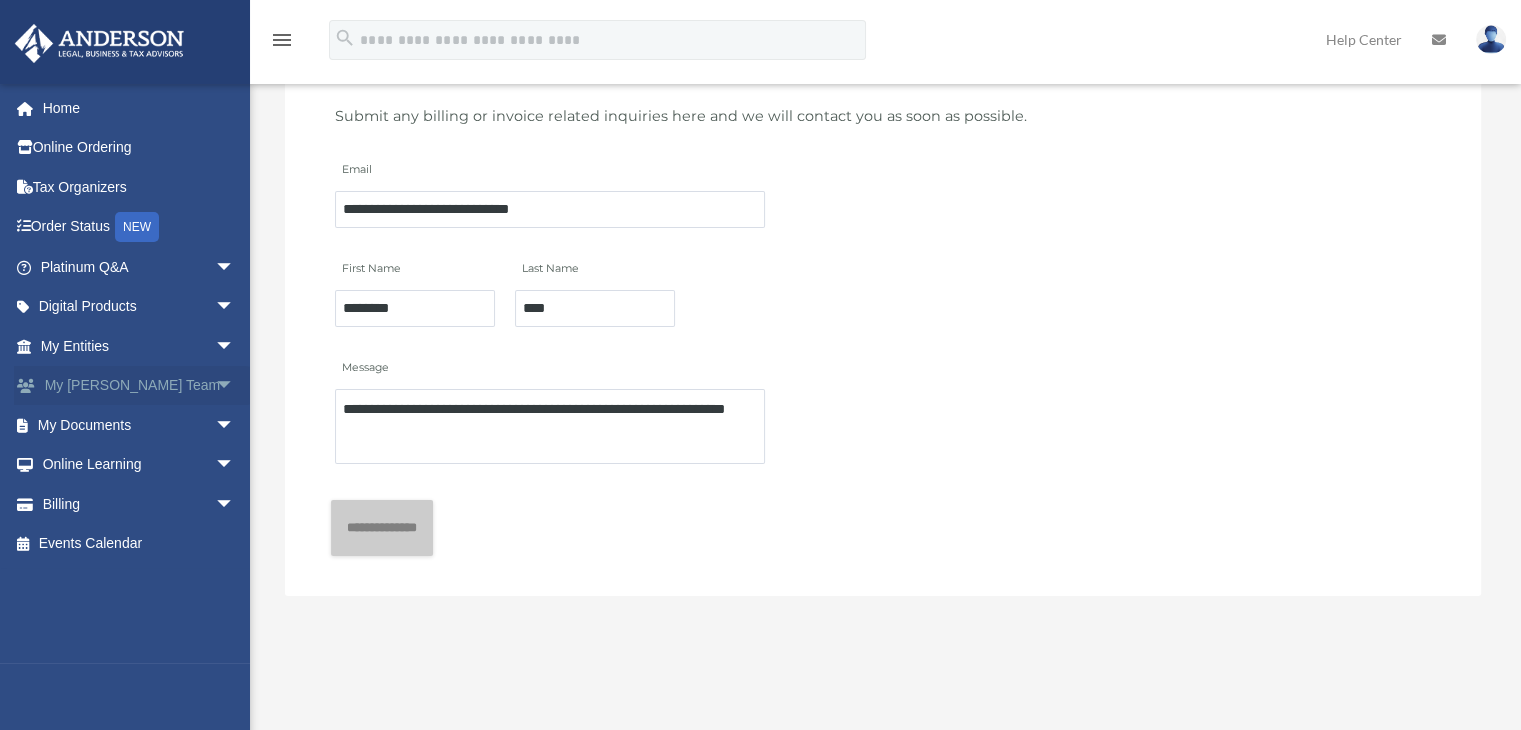 click on "My Anderson Team arrow_drop_down" at bounding box center [139, 386] 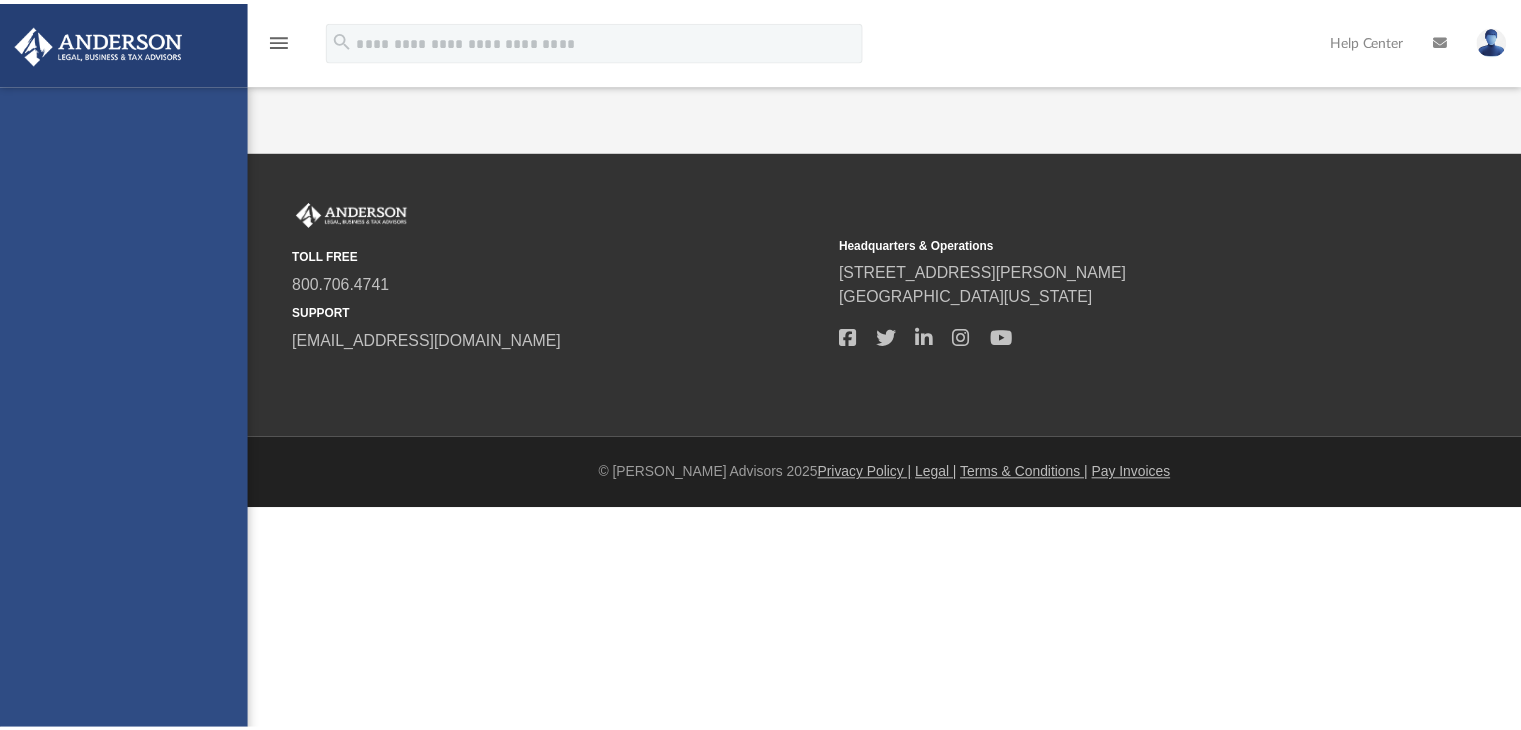 scroll, scrollTop: 0, scrollLeft: 0, axis: both 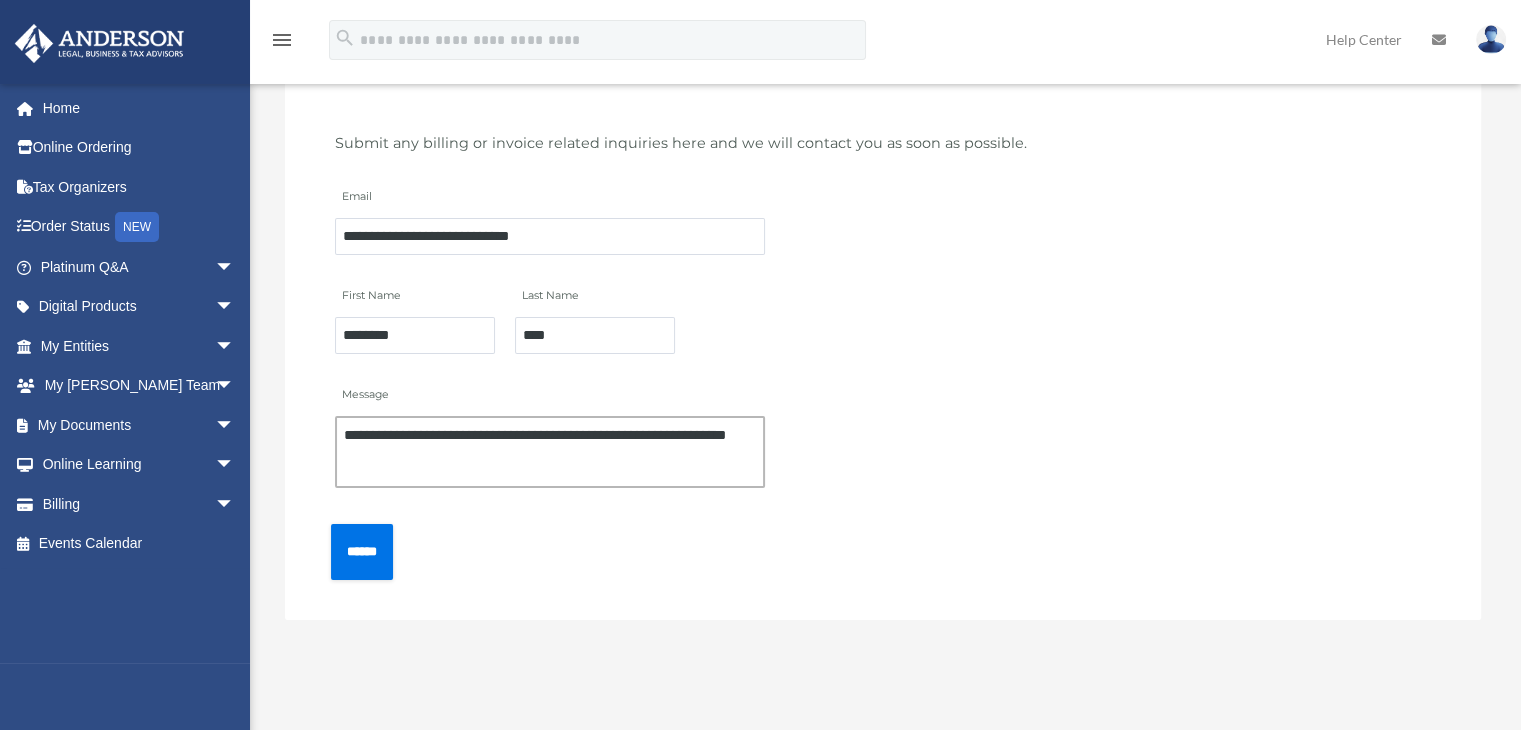 click on "**********" at bounding box center (550, 452) 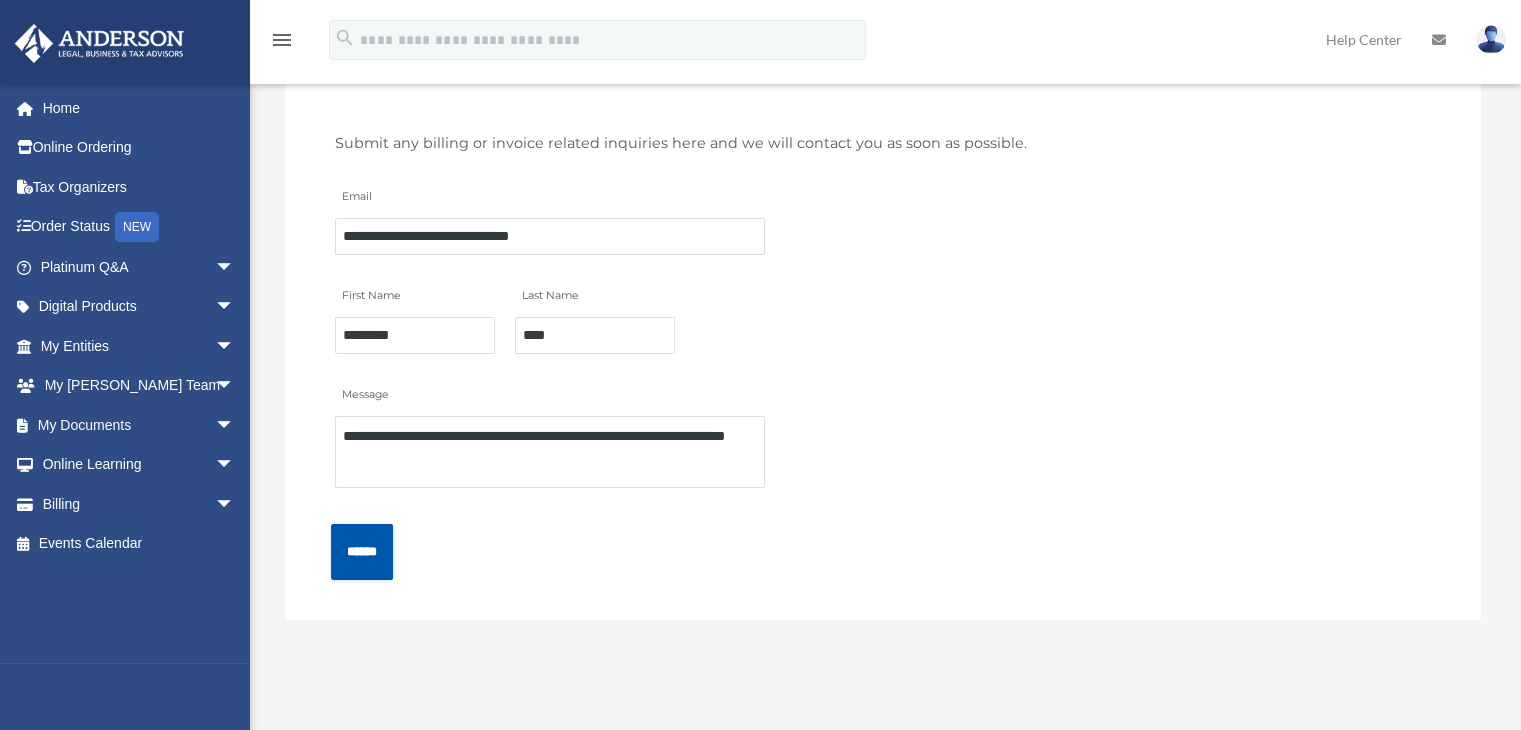 click on "******" at bounding box center [362, 551] 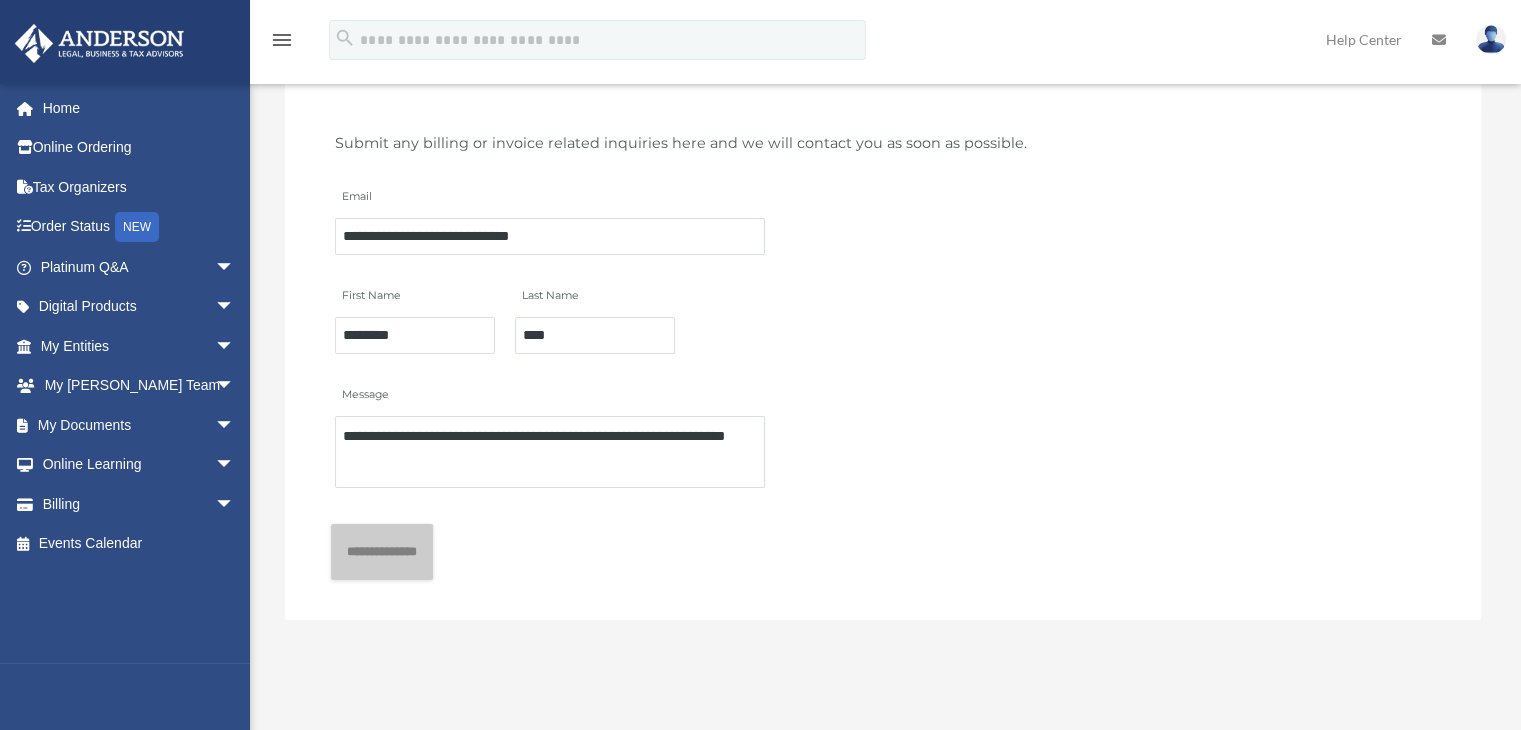 scroll, scrollTop: 107, scrollLeft: 0, axis: vertical 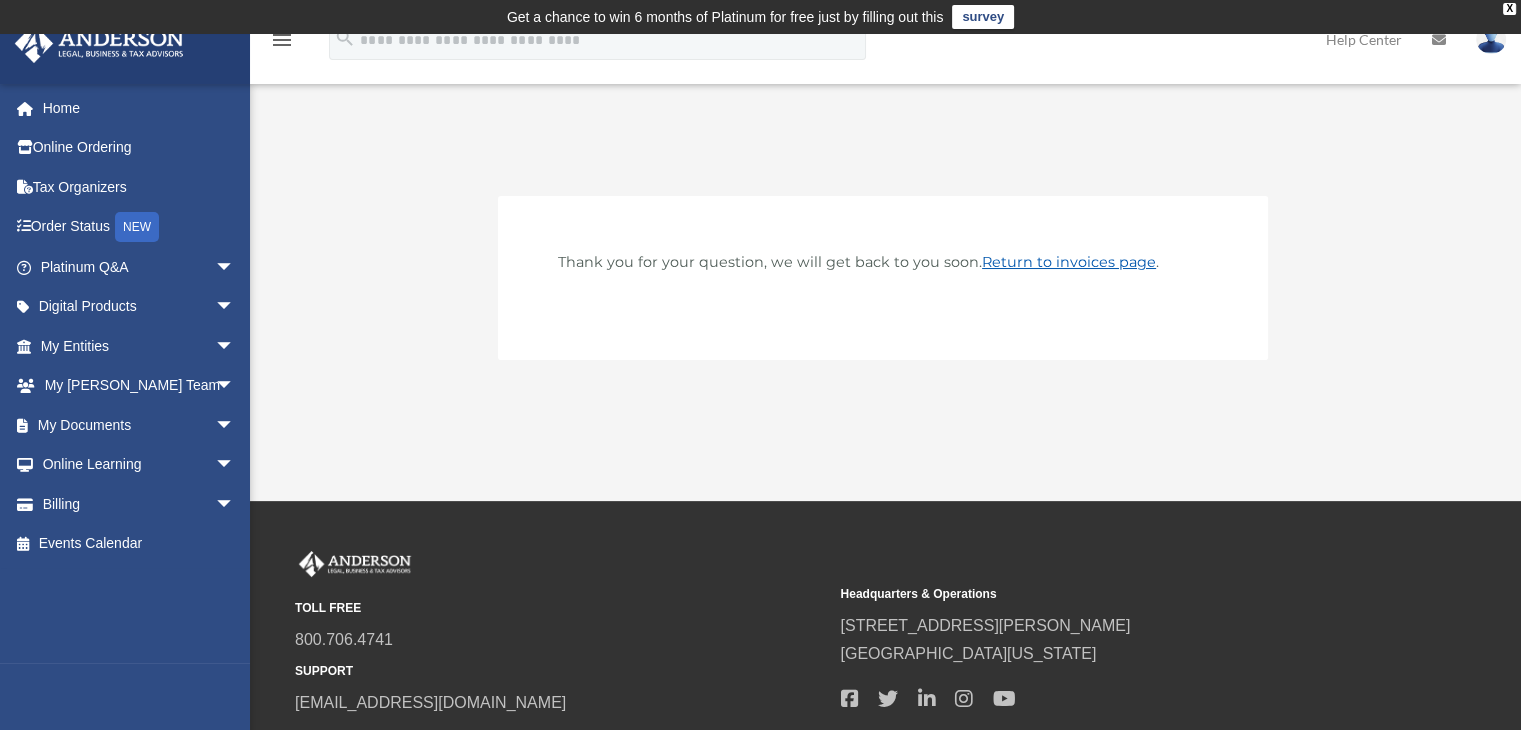 click on "Return to invoices page" at bounding box center (1069, 262) 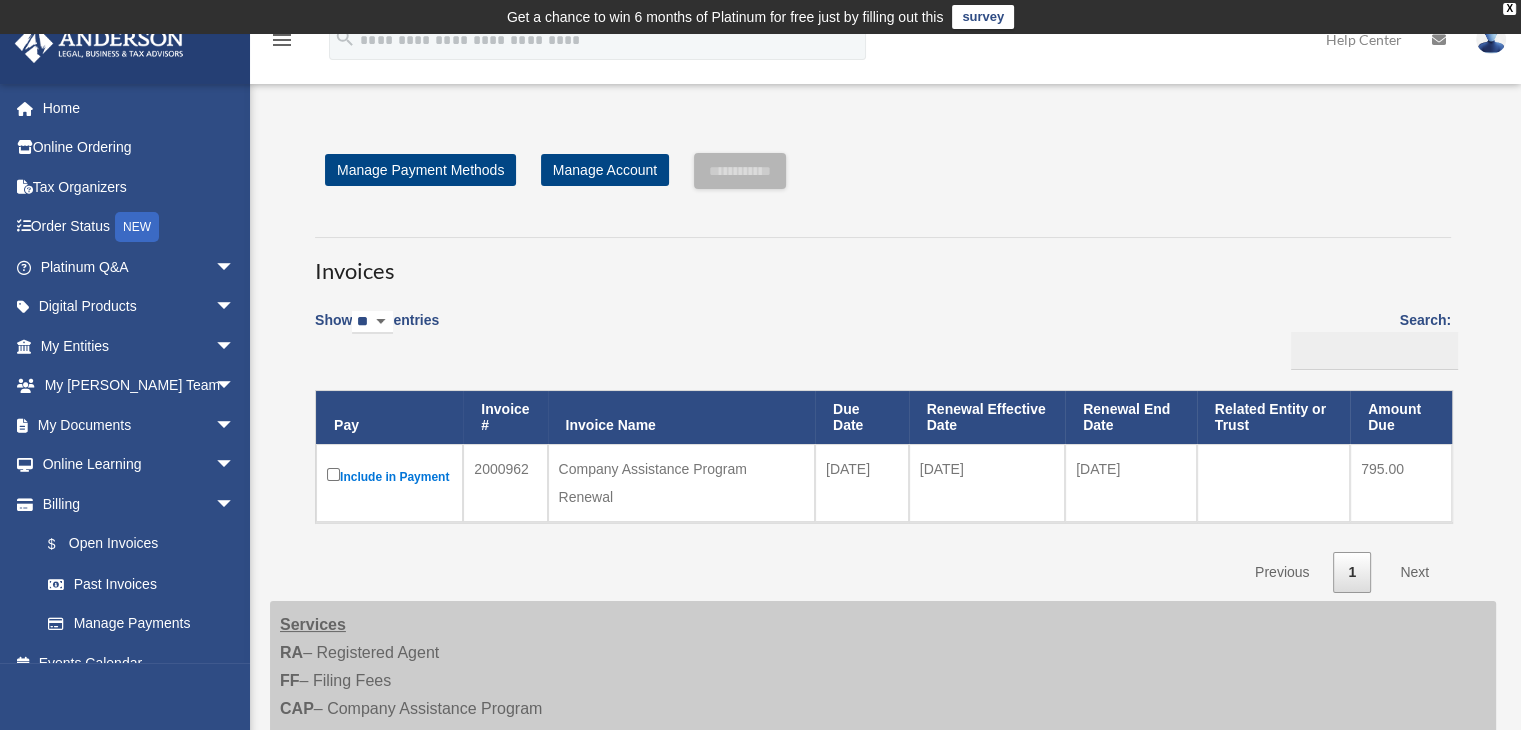 scroll, scrollTop: 0, scrollLeft: 0, axis: both 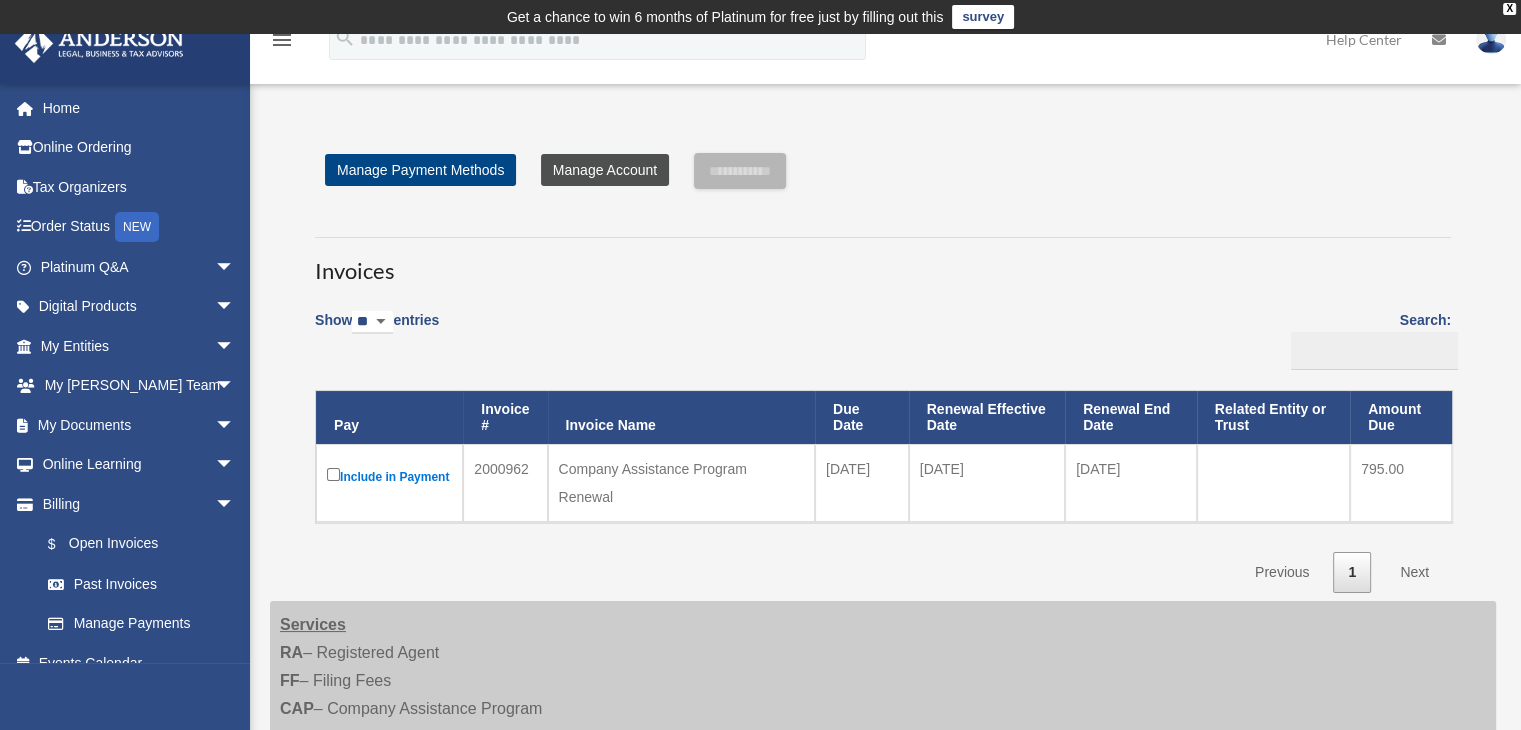 click on "Manage Account" at bounding box center [605, 170] 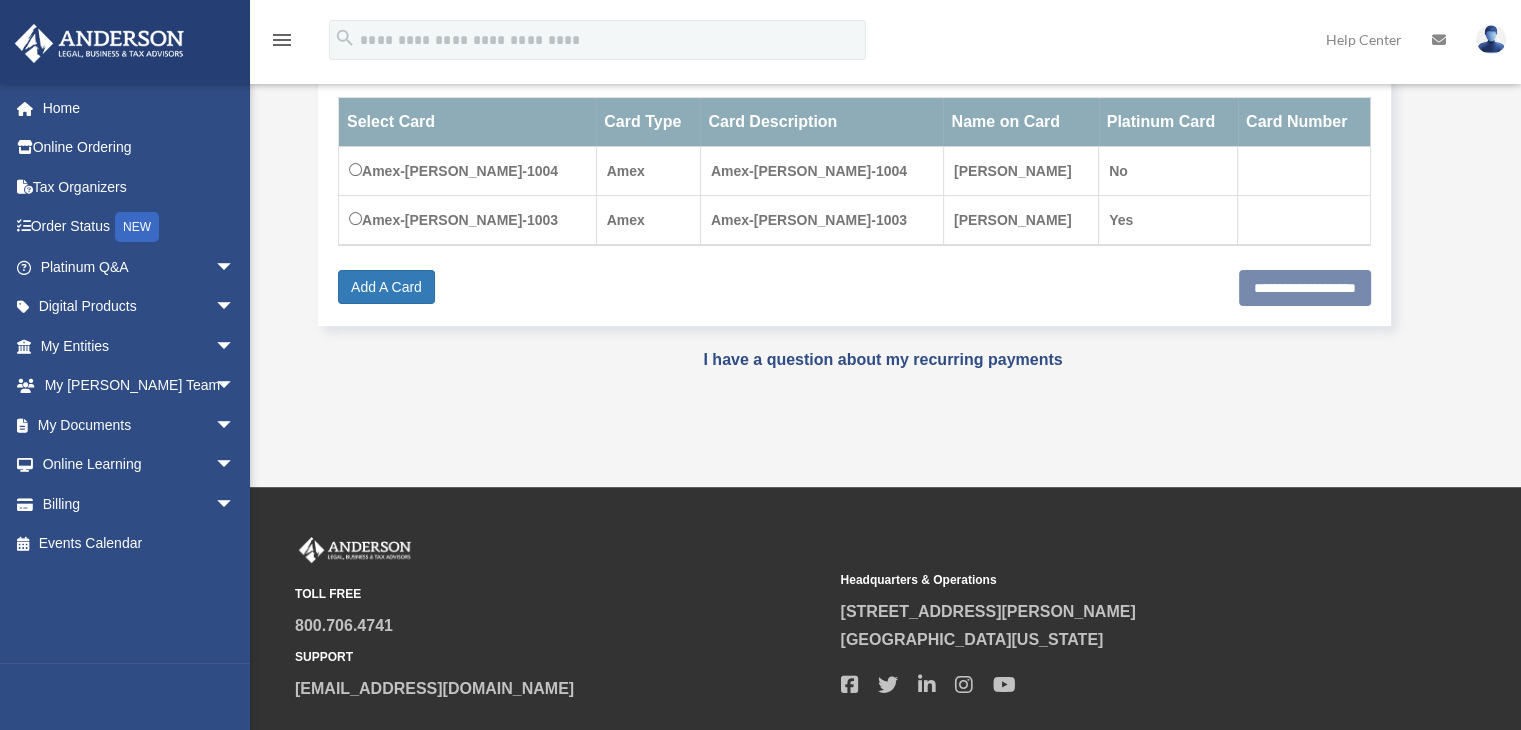 scroll, scrollTop: 400, scrollLeft: 0, axis: vertical 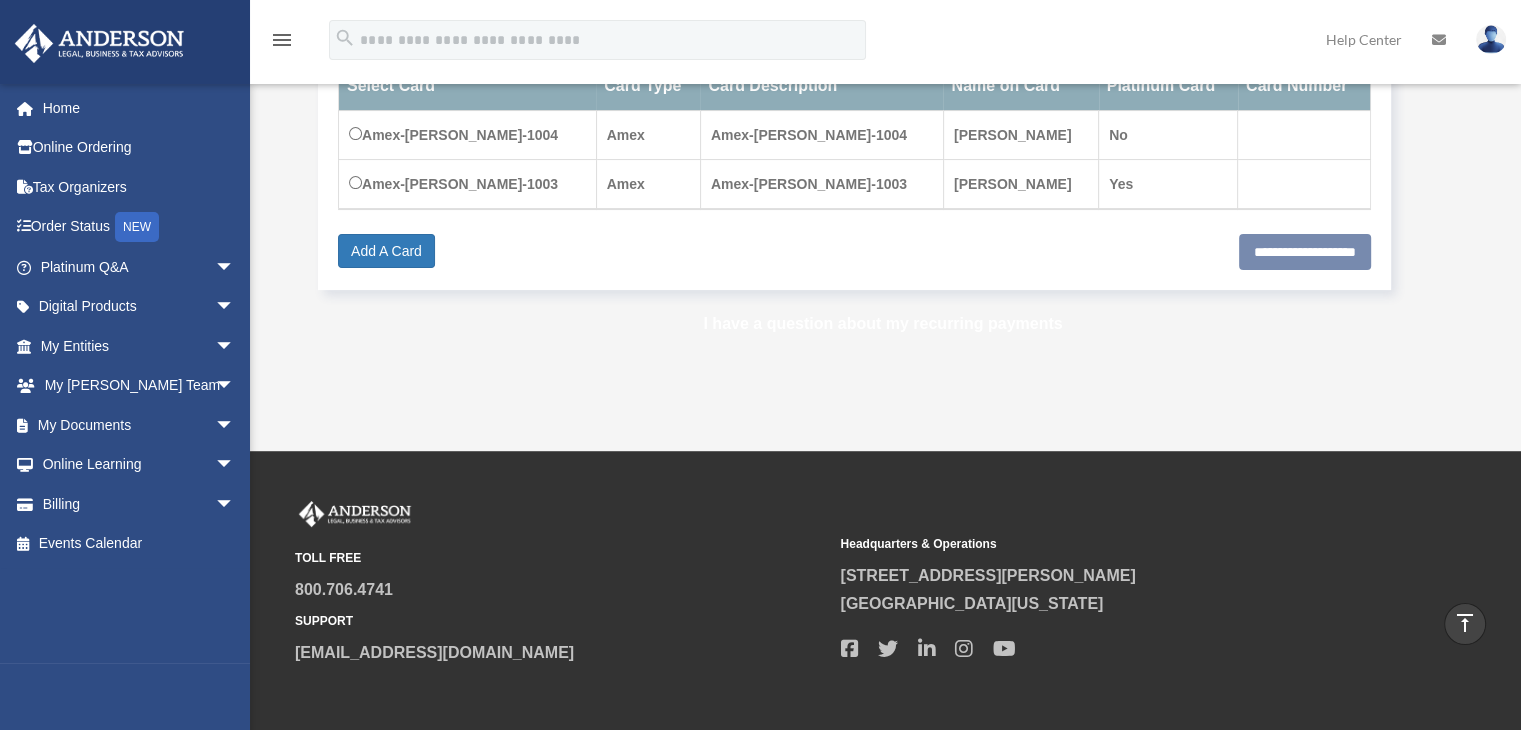 click on "I have a question about my recurring payments" at bounding box center [882, 323] 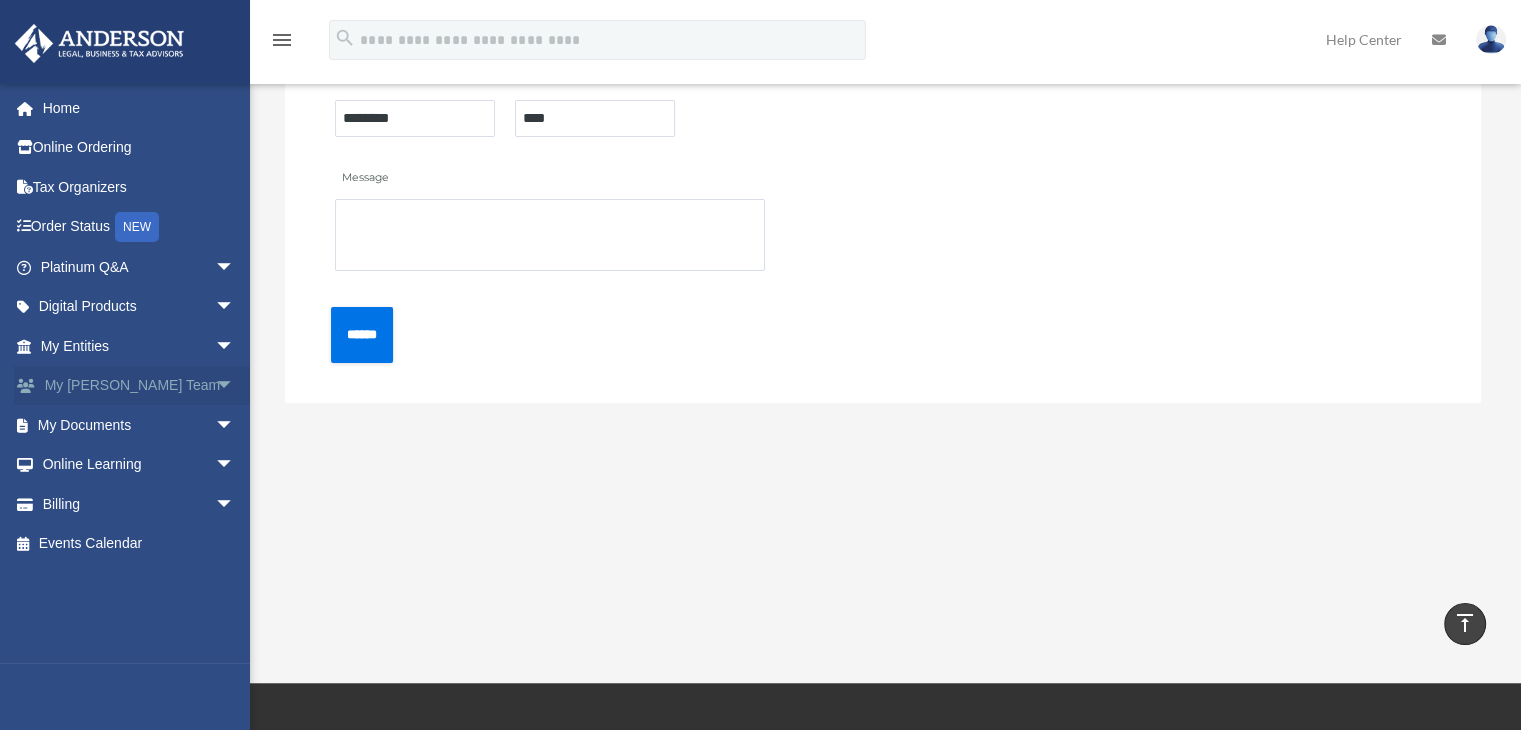 scroll, scrollTop: 301, scrollLeft: 0, axis: vertical 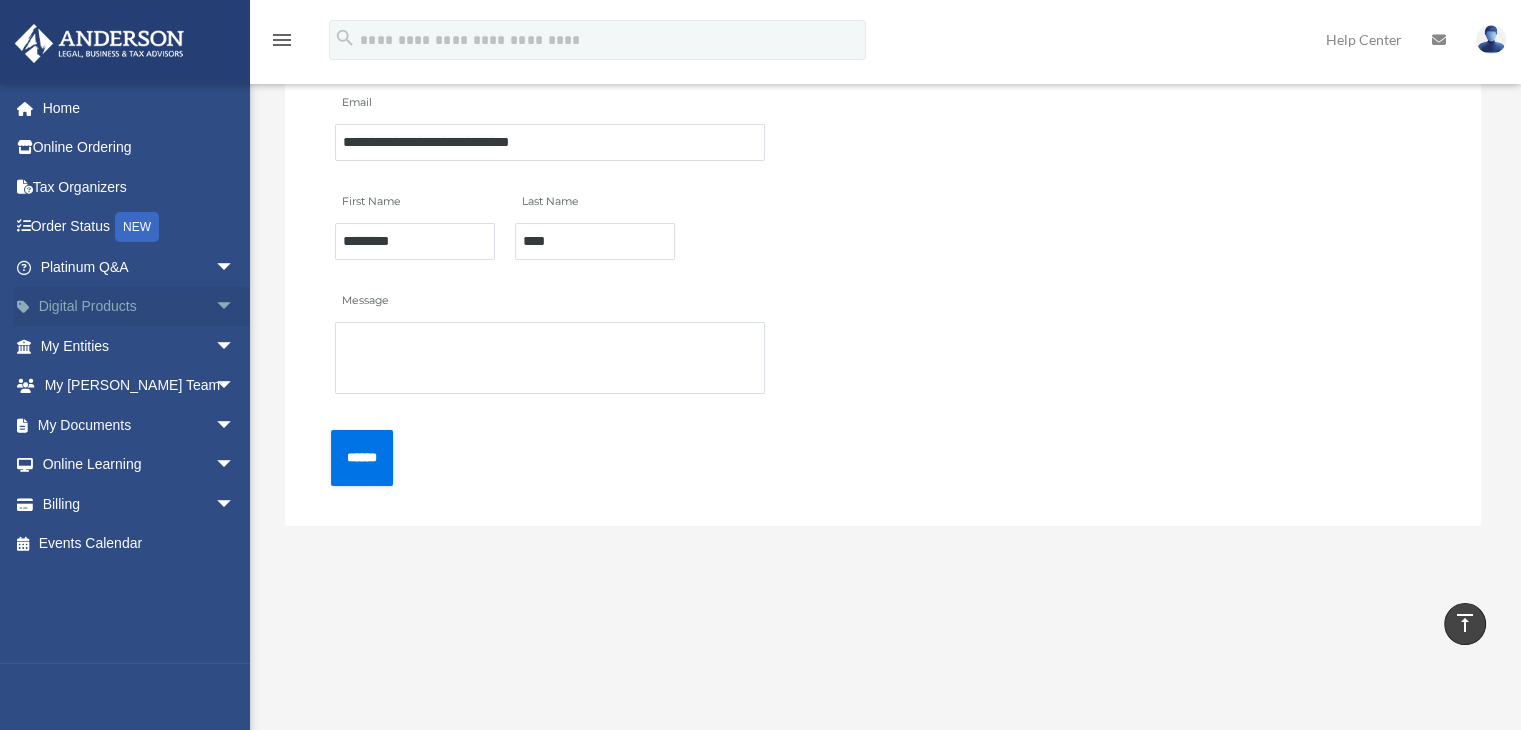click on "Digital Products arrow_drop_down" at bounding box center [139, 307] 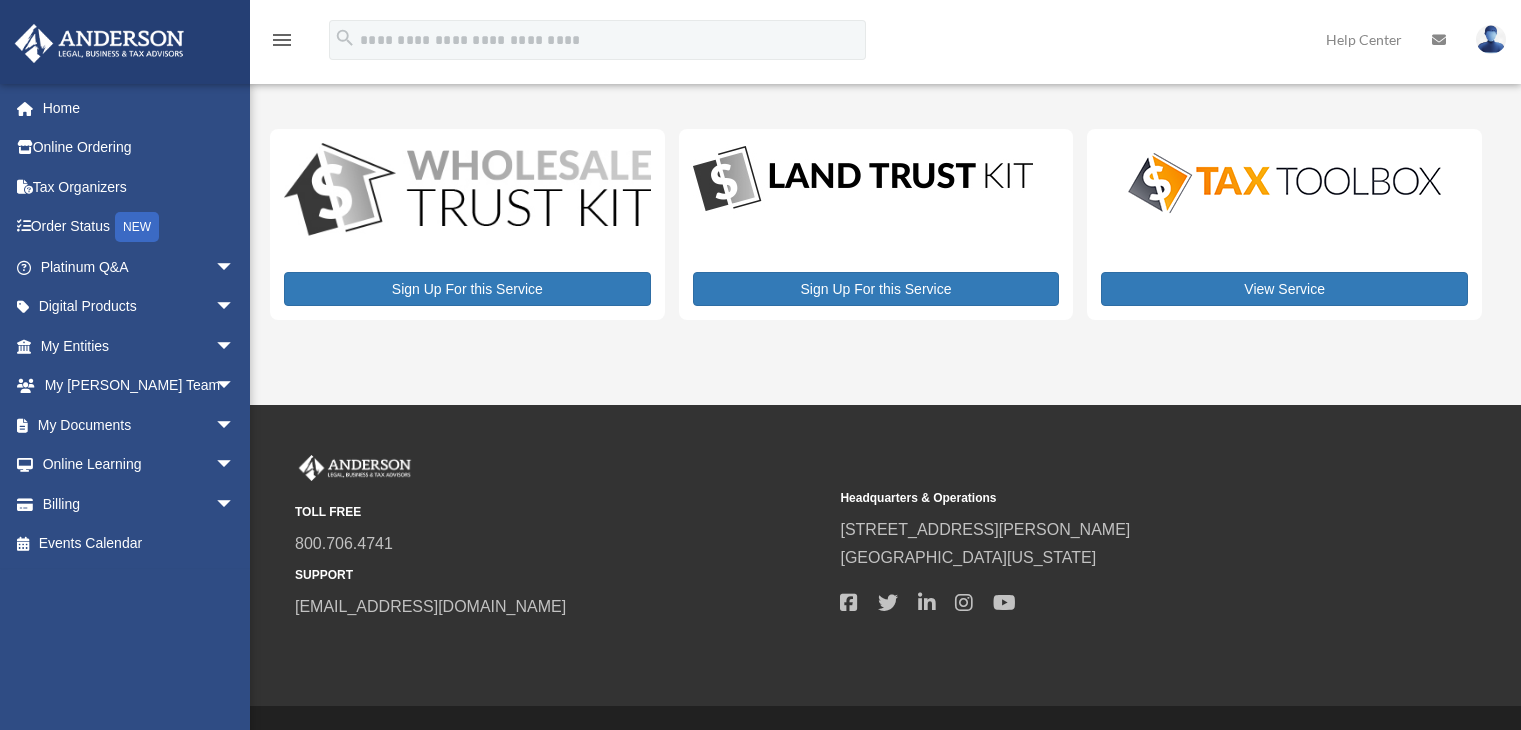 scroll, scrollTop: 0, scrollLeft: 0, axis: both 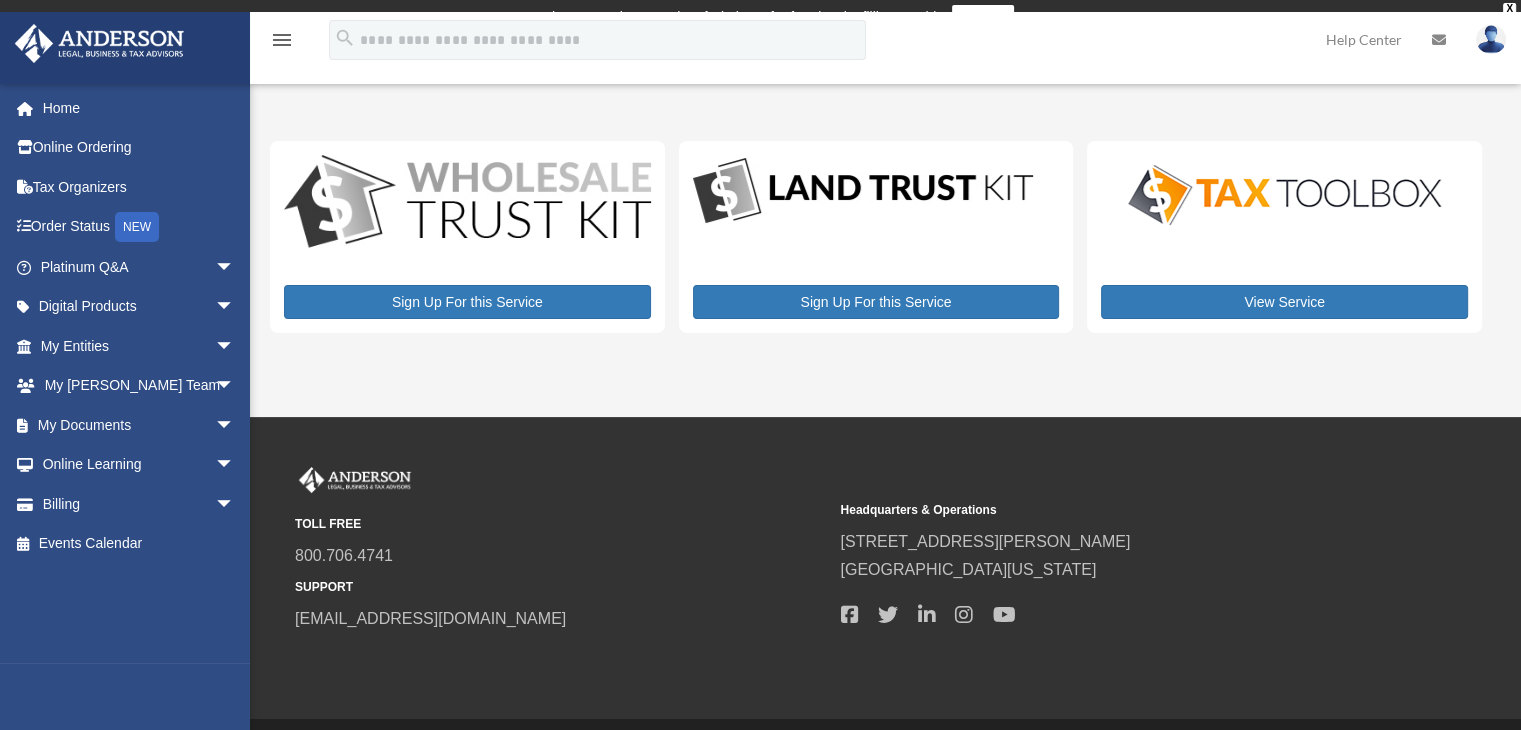 click on "arrow_drop_down" at bounding box center [235, 307] 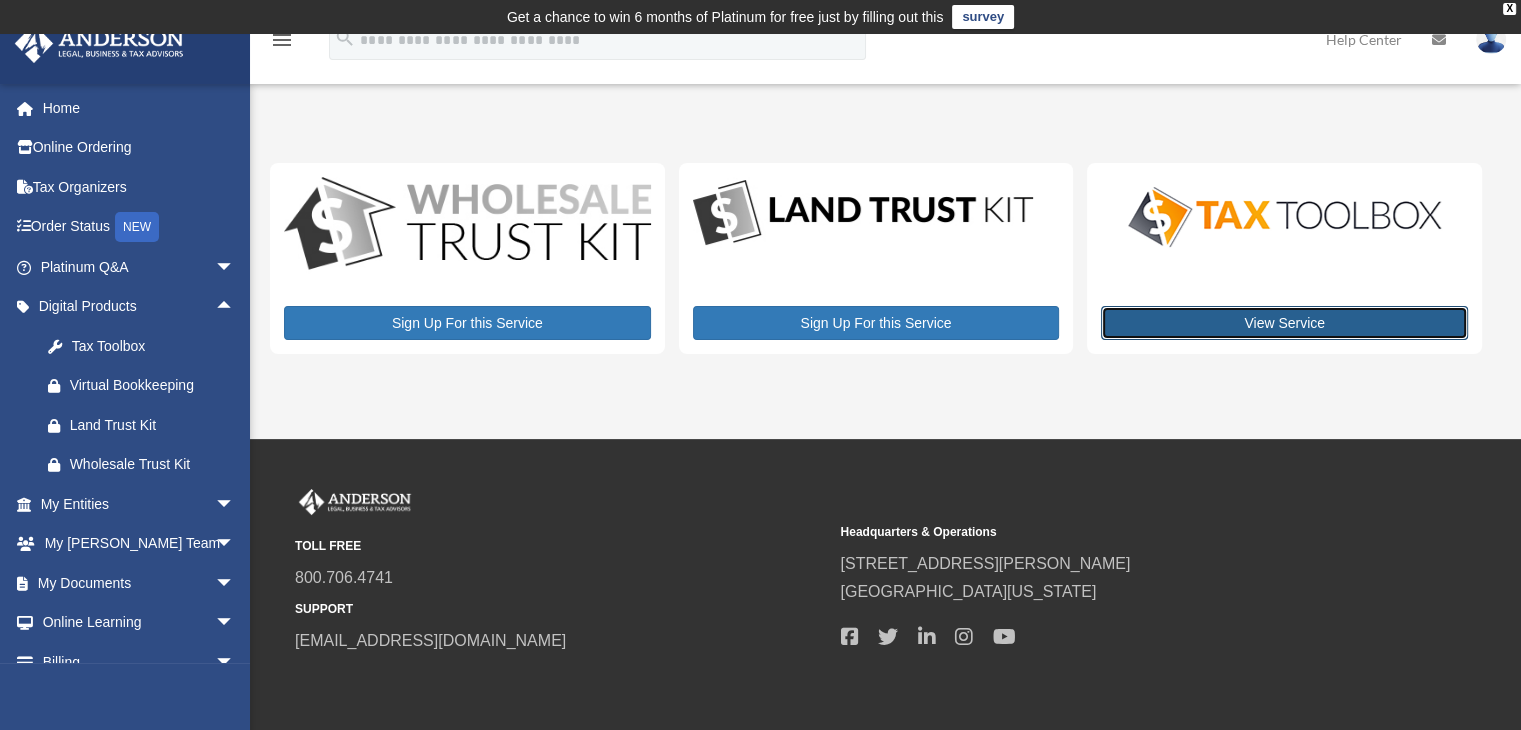 click on "View Service" at bounding box center [1284, 323] 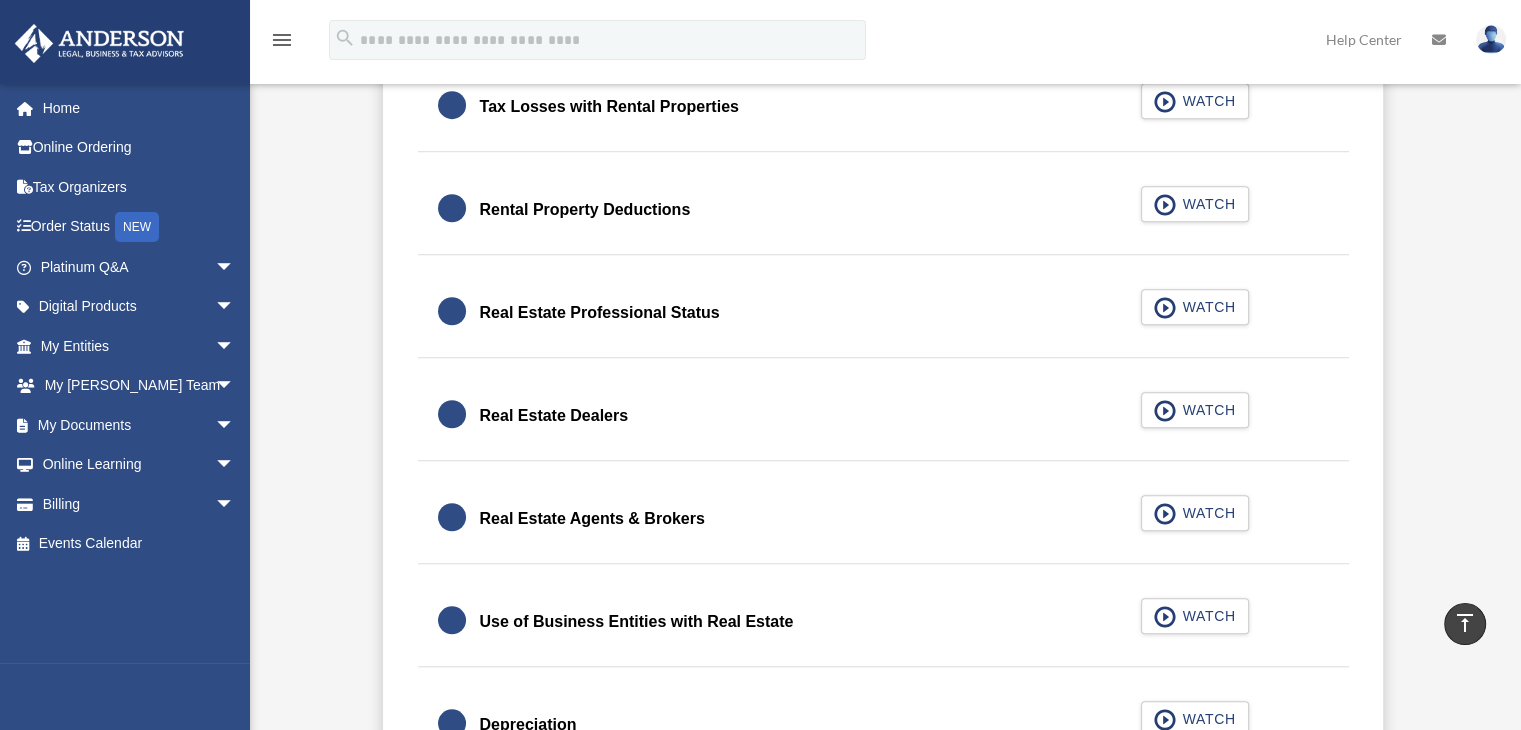 scroll, scrollTop: 1700, scrollLeft: 0, axis: vertical 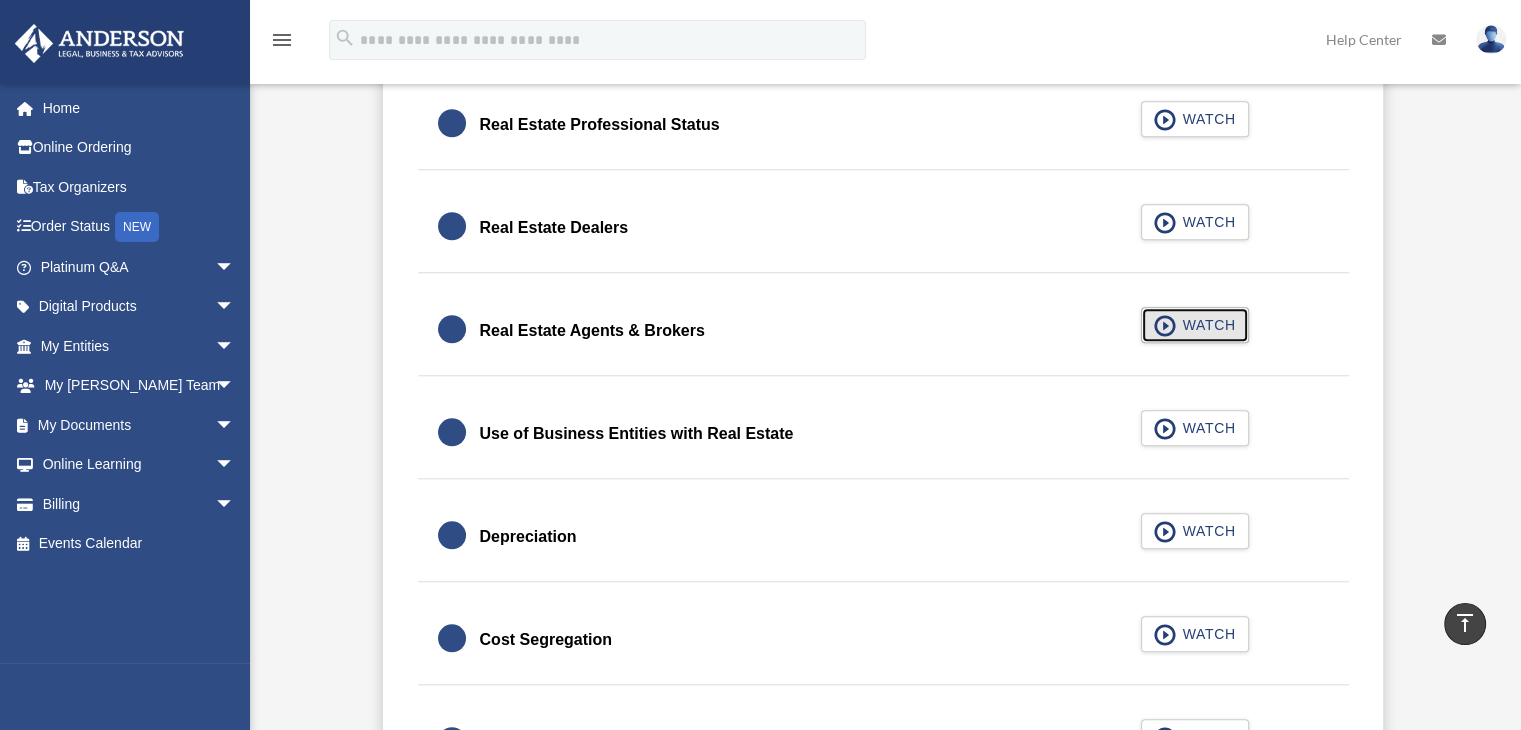 click on "WATCH" at bounding box center (1205, 325) 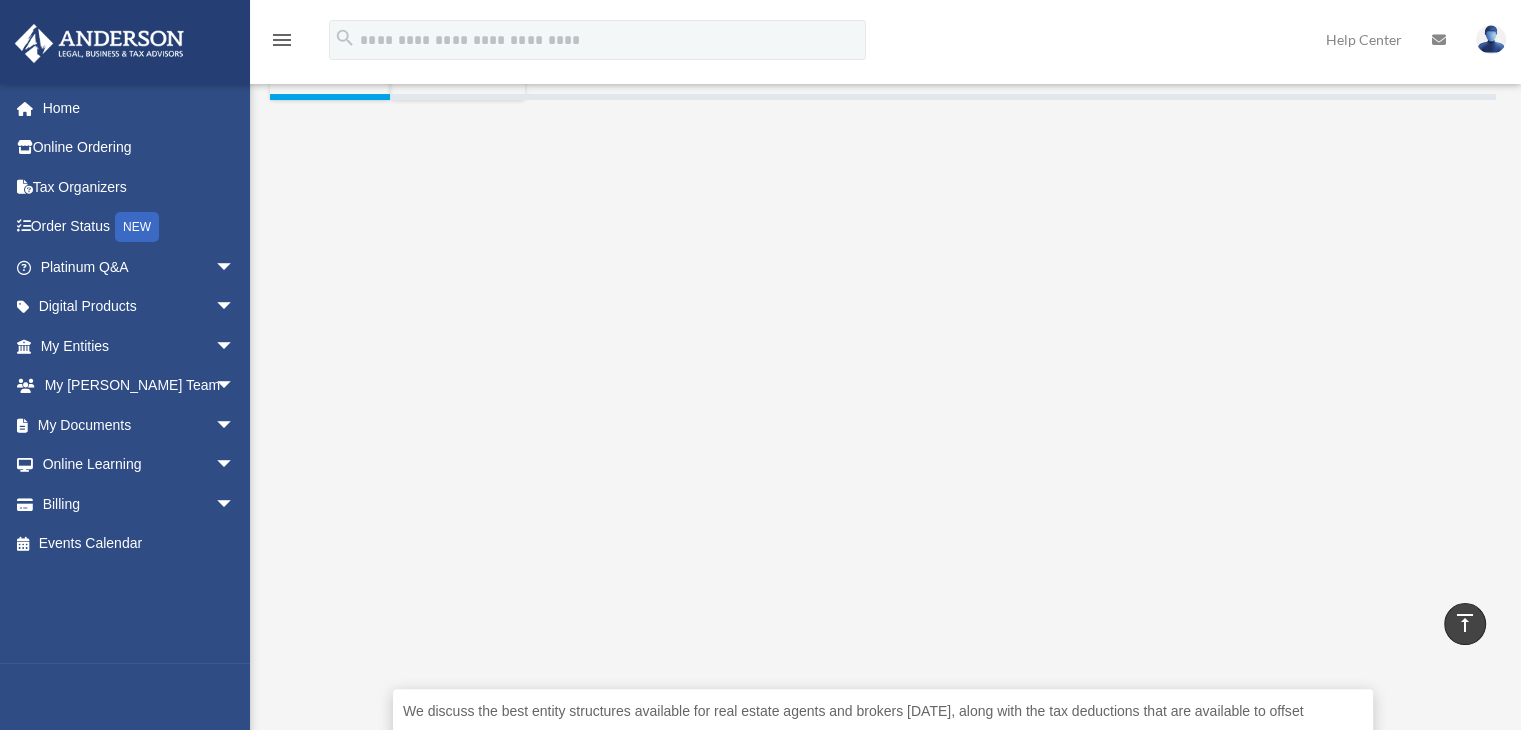 scroll, scrollTop: 533, scrollLeft: 0, axis: vertical 